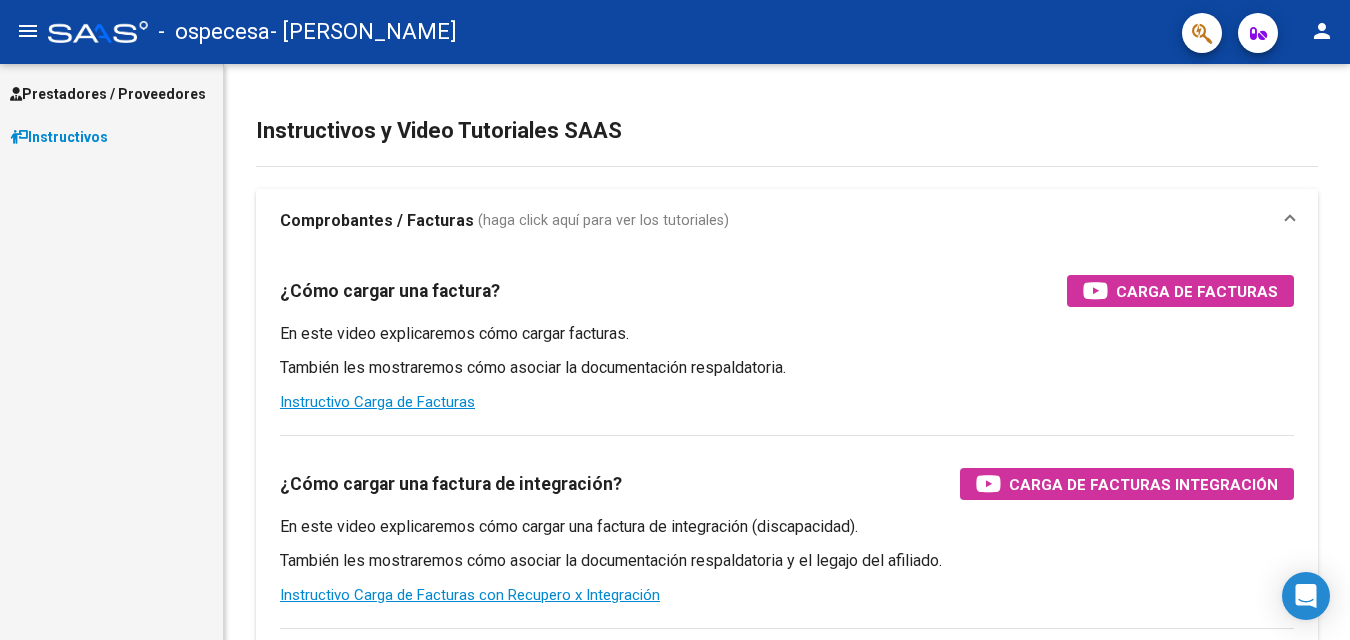 scroll, scrollTop: 0, scrollLeft: 0, axis: both 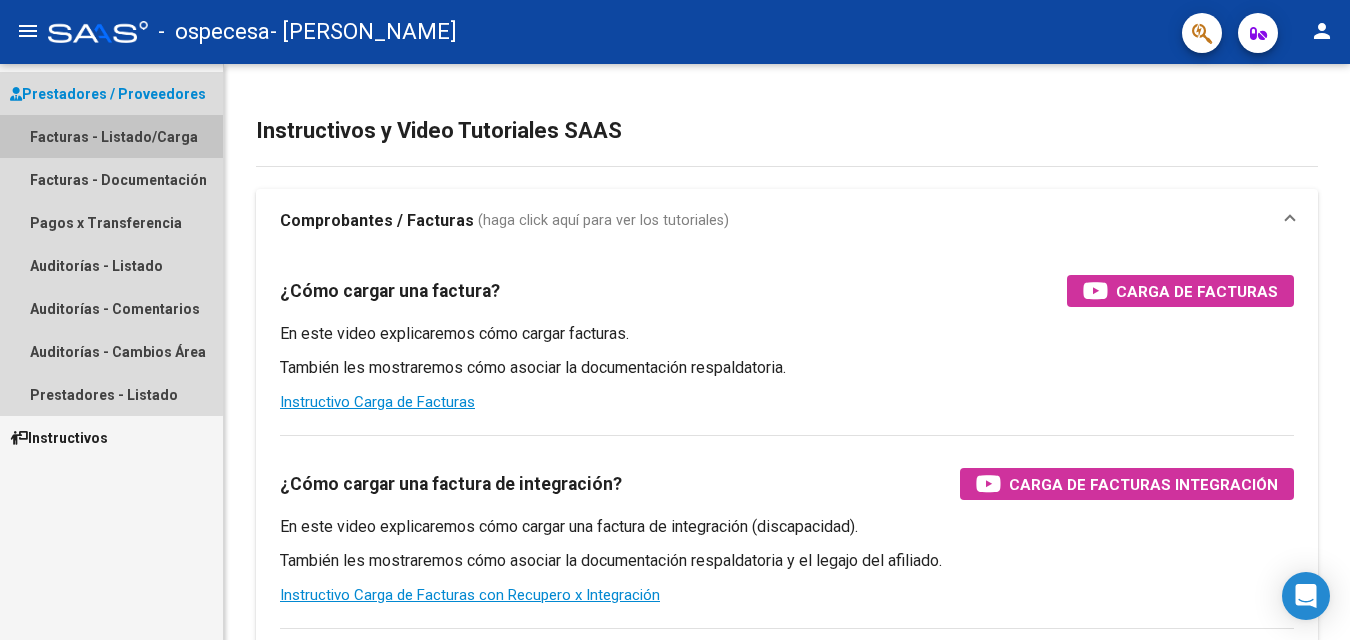 click on "Facturas - Listado/Carga" at bounding box center (111, 136) 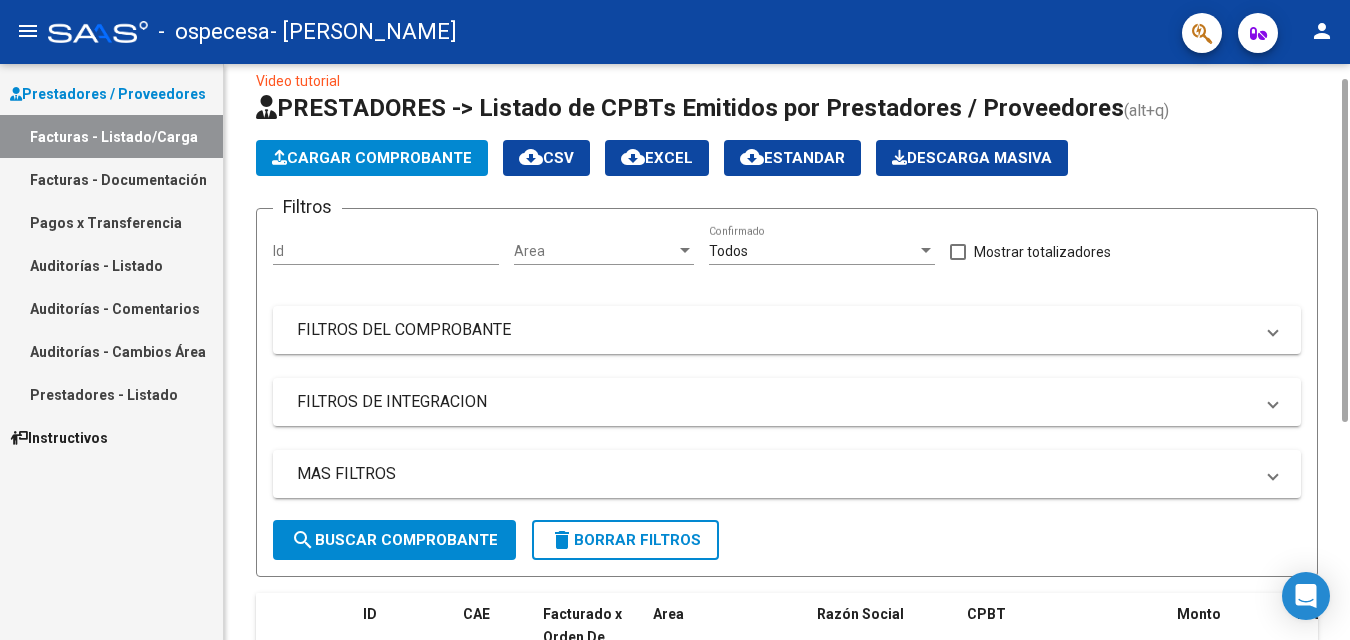 scroll, scrollTop: 5, scrollLeft: 0, axis: vertical 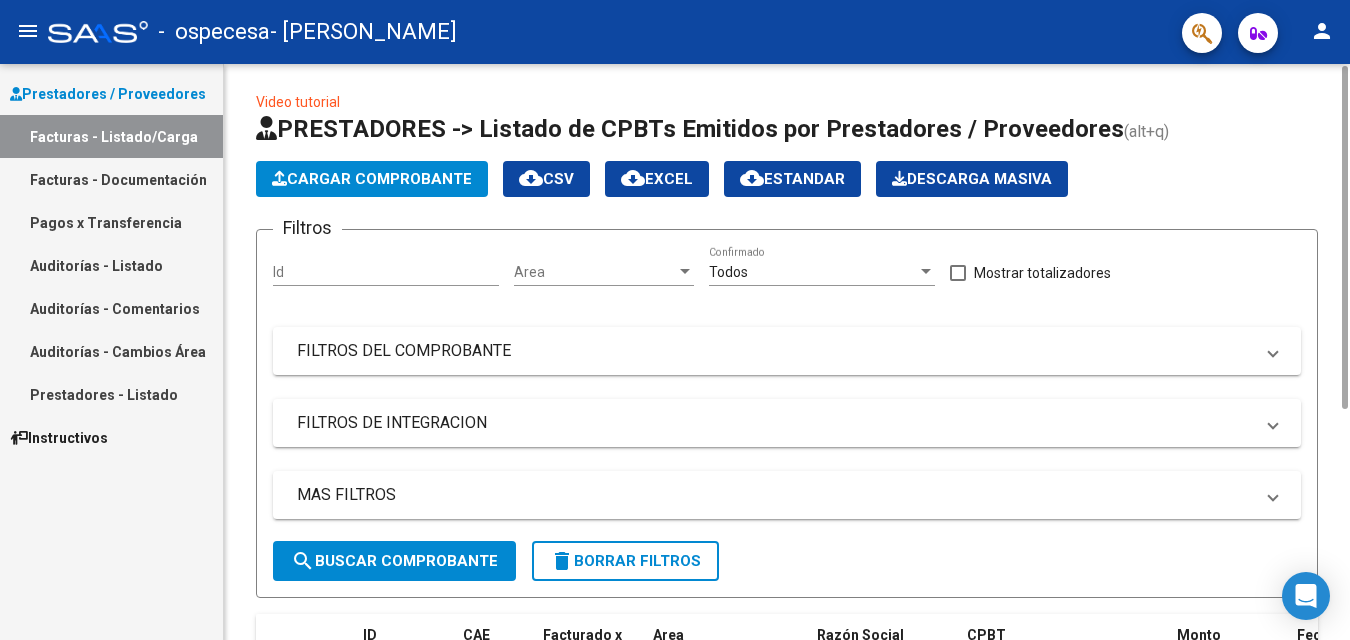 drag, startPoint x: 1344, startPoint y: 102, endPoint x: 1356, endPoint y: 106, distance: 12.649111 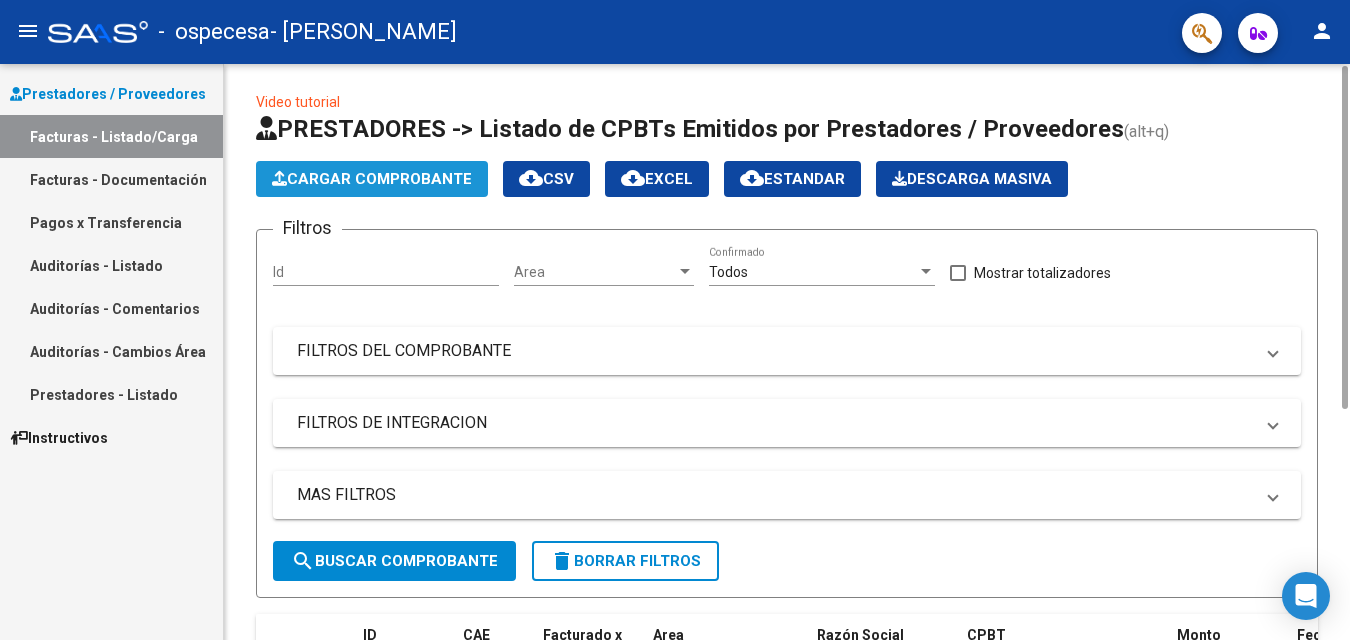 click on "Cargar Comprobante" 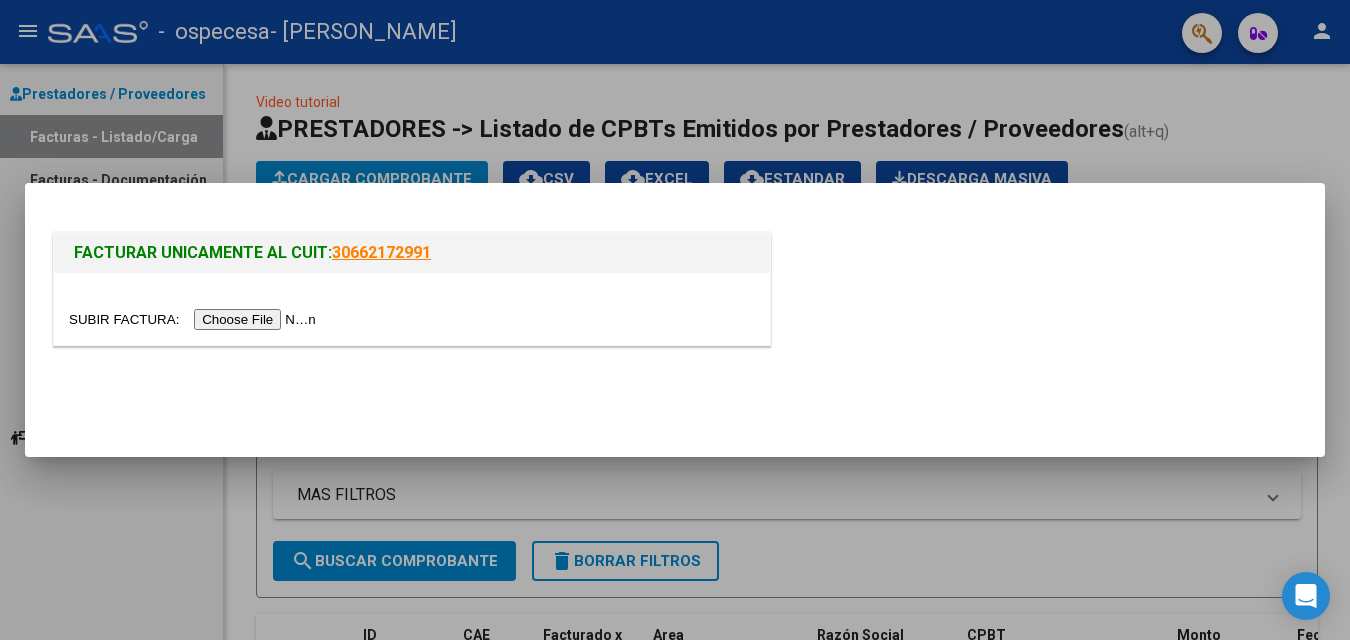 click at bounding box center (195, 319) 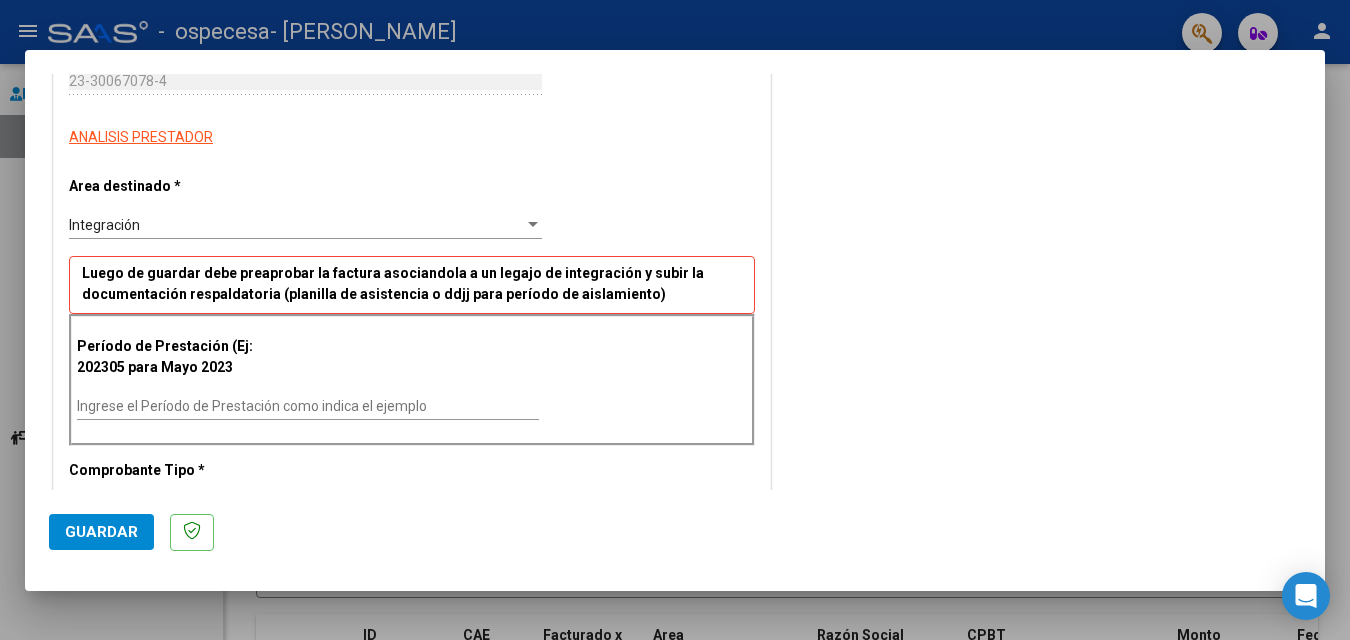 scroll, scrollTop: 317, scrollLeft: 0, axis: vertical 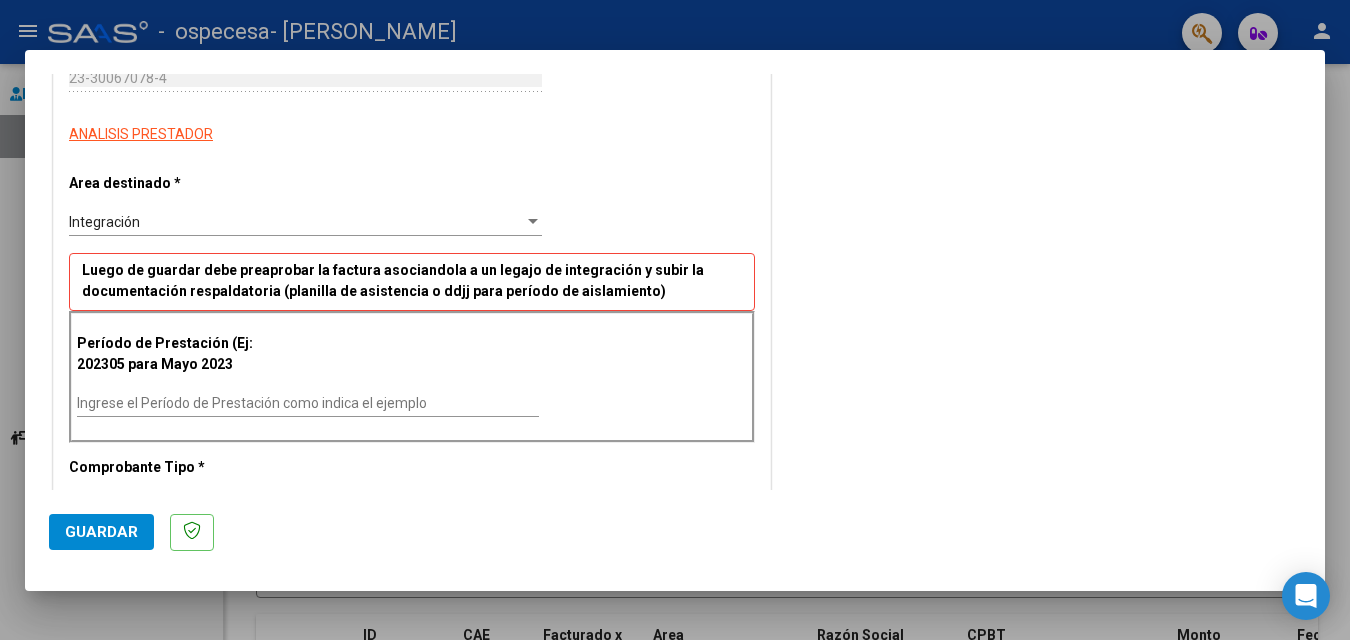 click on "Ingrese el Período de Prestación como indica el ejemplo" at bounding box center (308, 403) 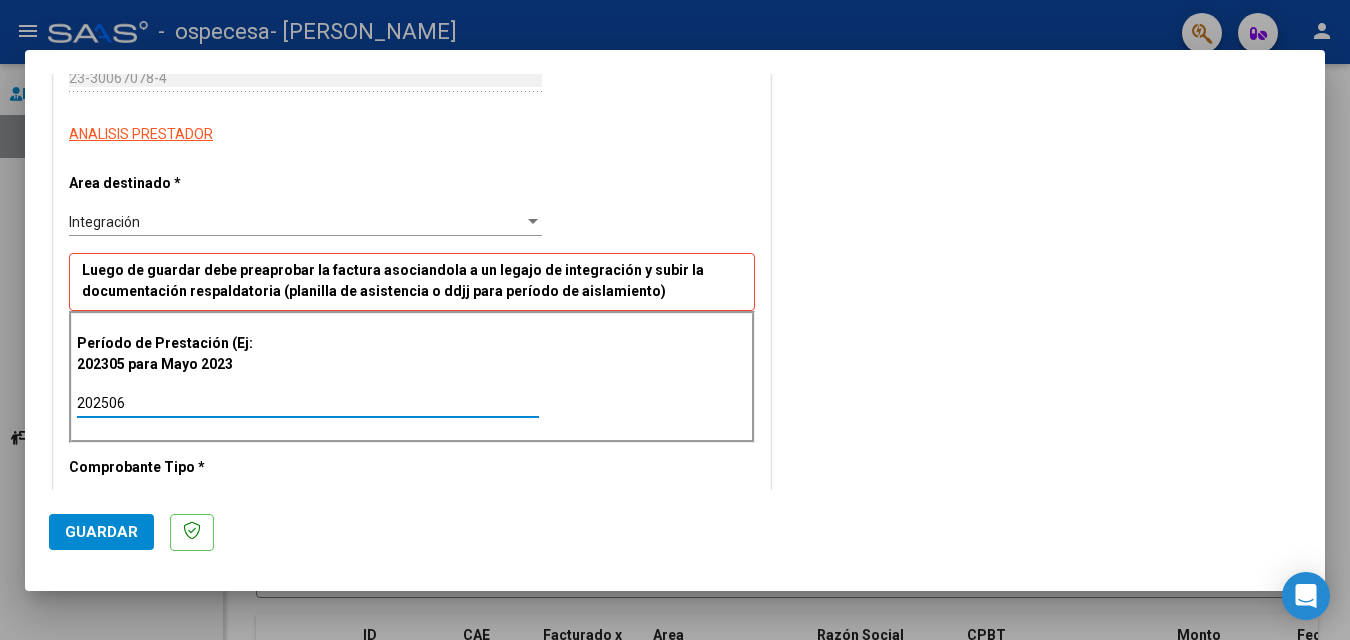 type on "202506" 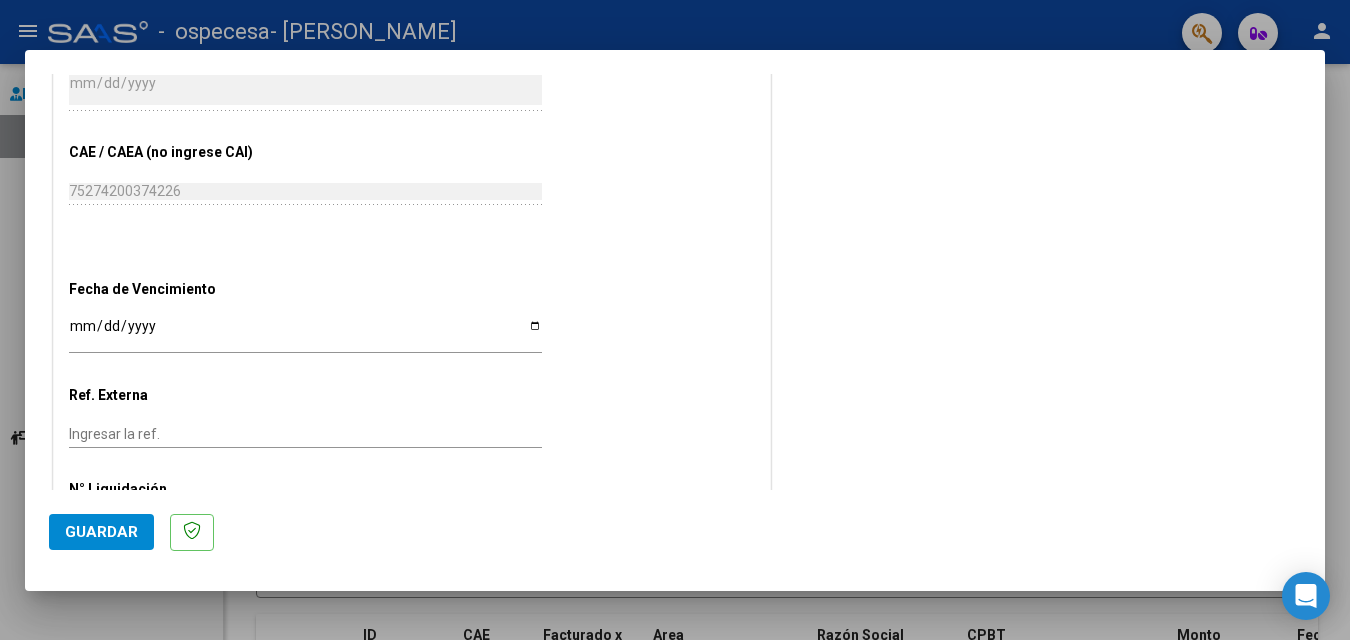 scroll, scrollTop: 1120, scrollLeft: 0, axis: vertical 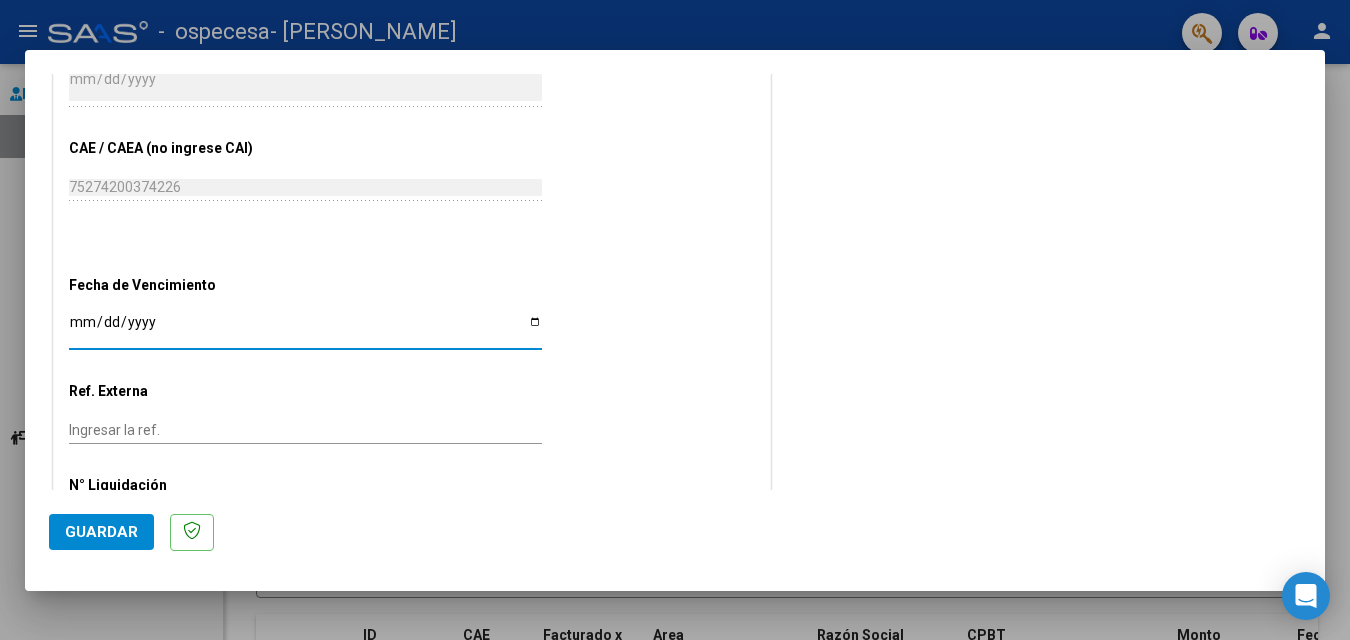 click on "Ingresar la fecha" at bounding box center (305, 329) 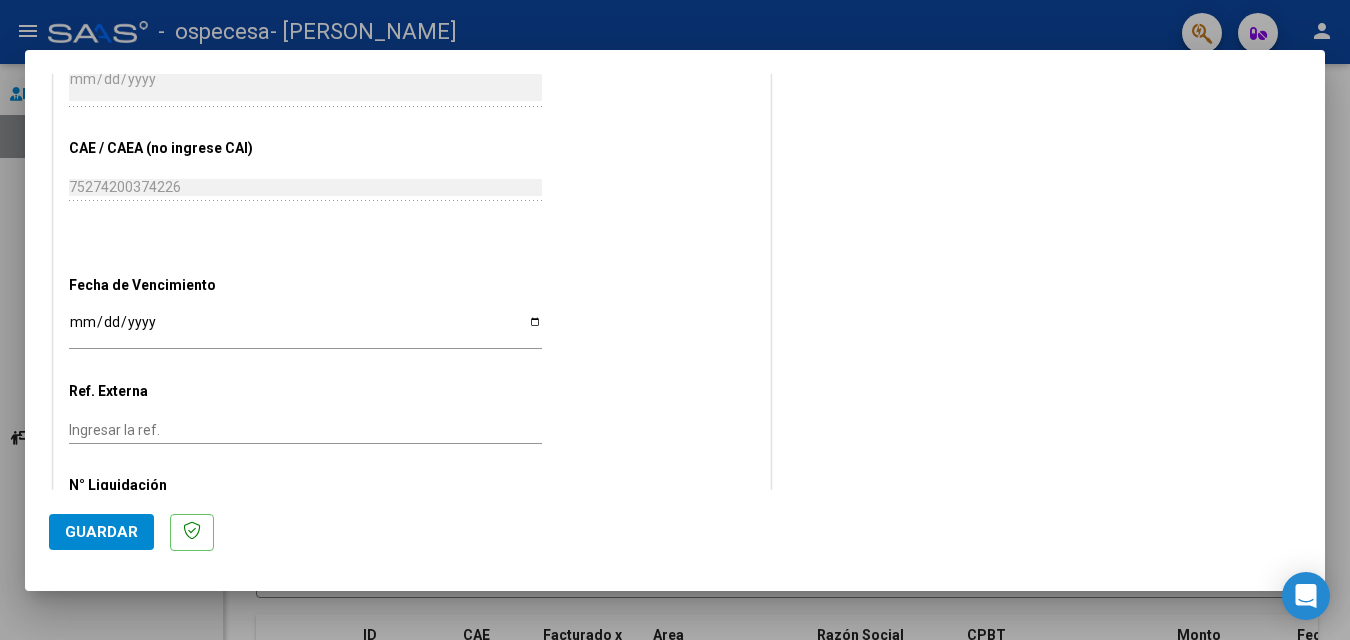 scroll, scrollTop: 1182, scrollLeft: 0, axis: vertical 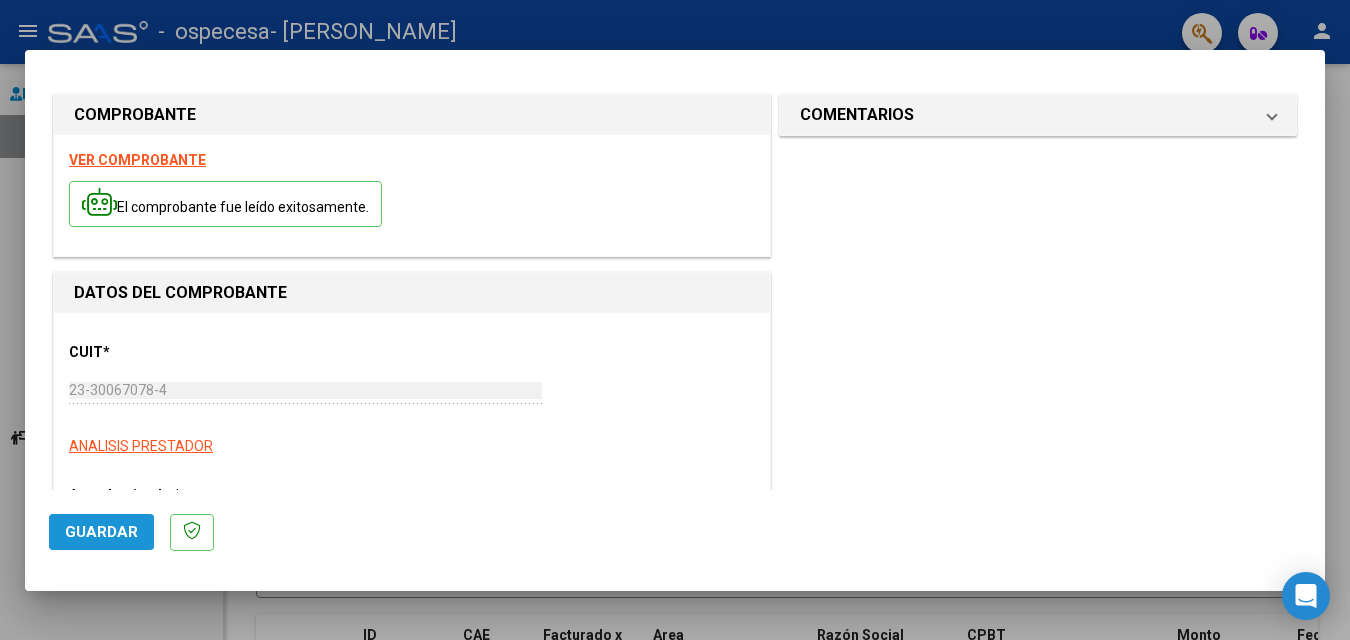 click on "Guardar" 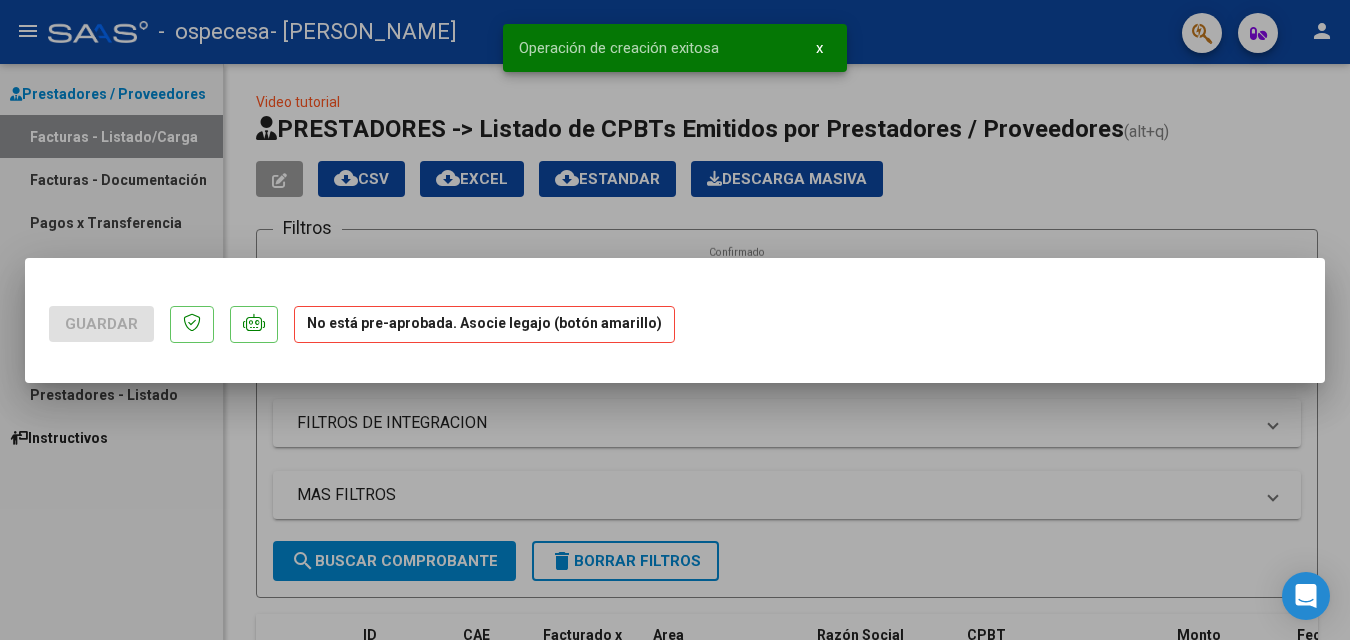 scroll, scrollTop: 0, scrollLeft: 0, axis: both 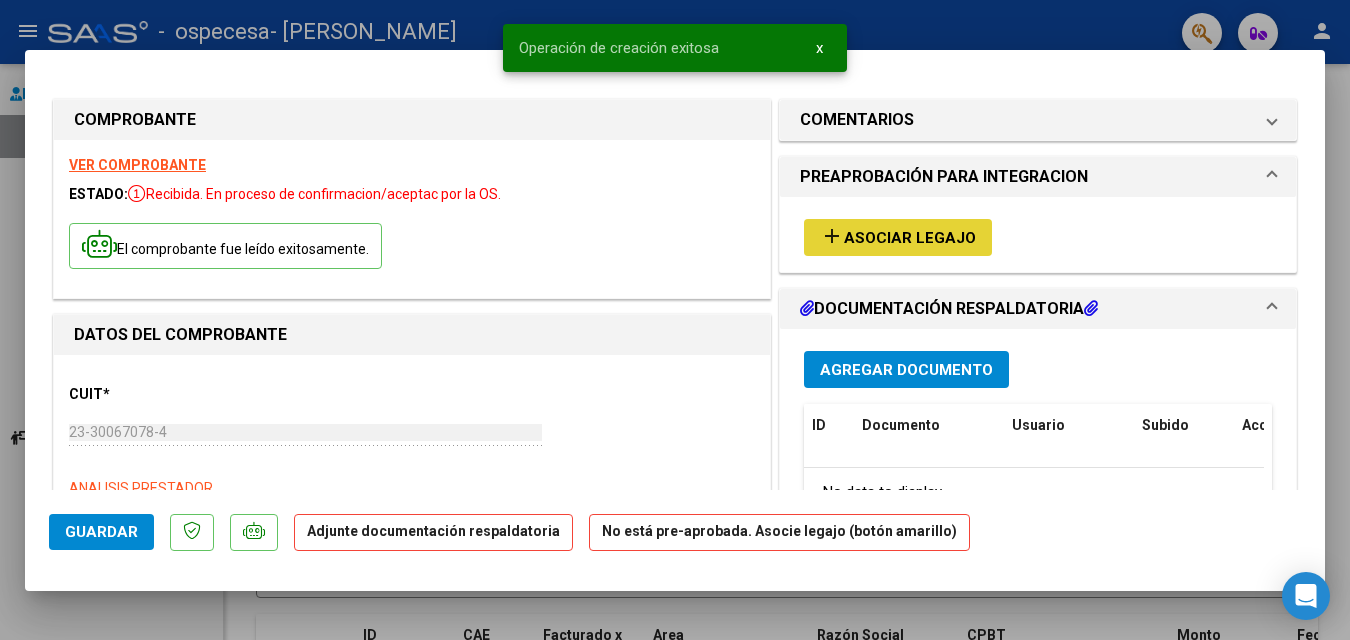 click on "add" at bounding box center (832, 236) 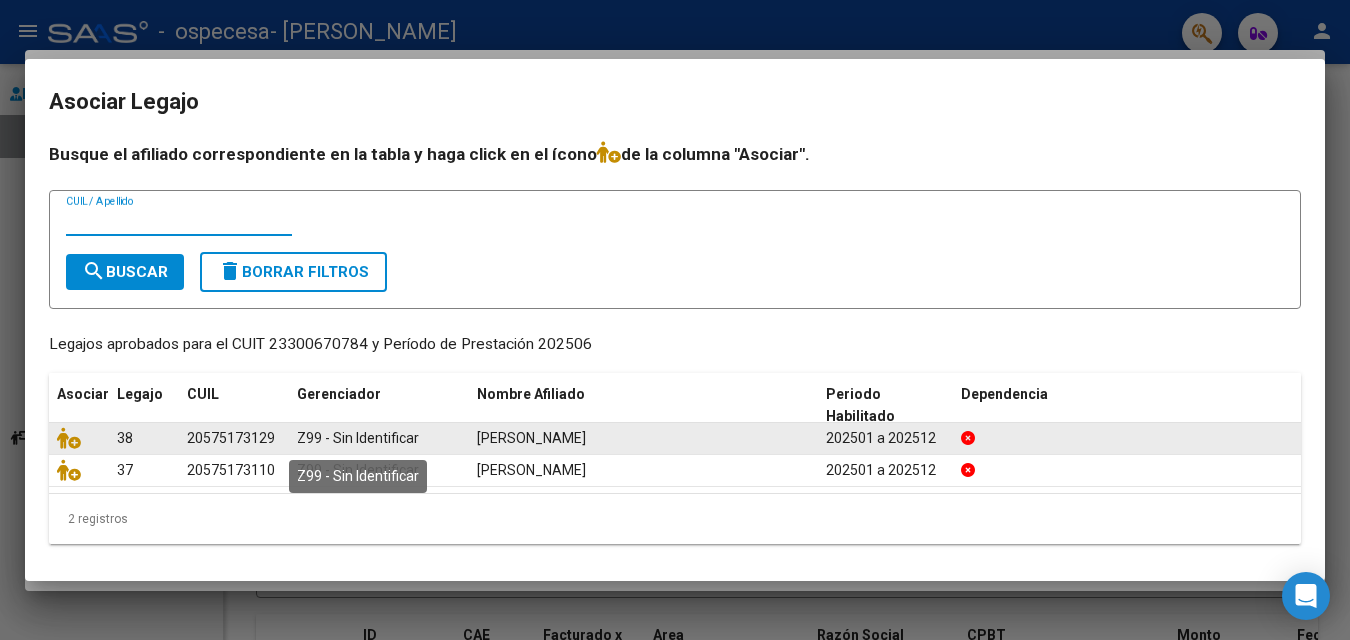 click on "Z99 - Sin Identificar" 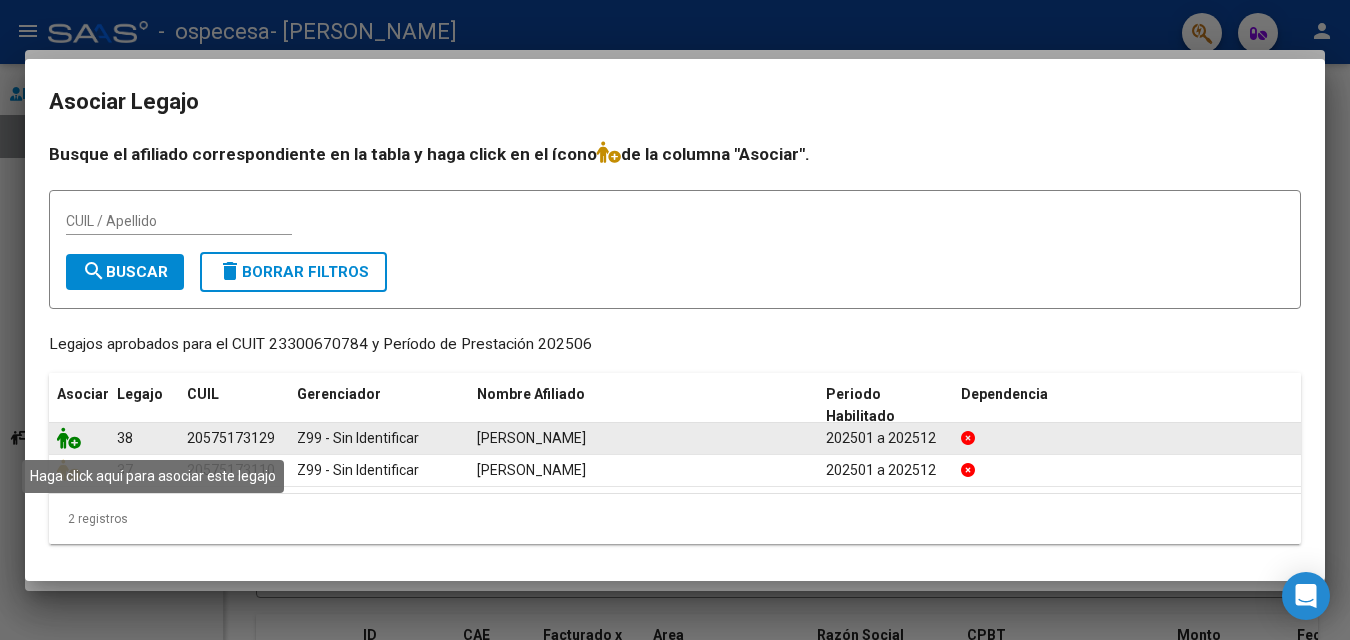 click 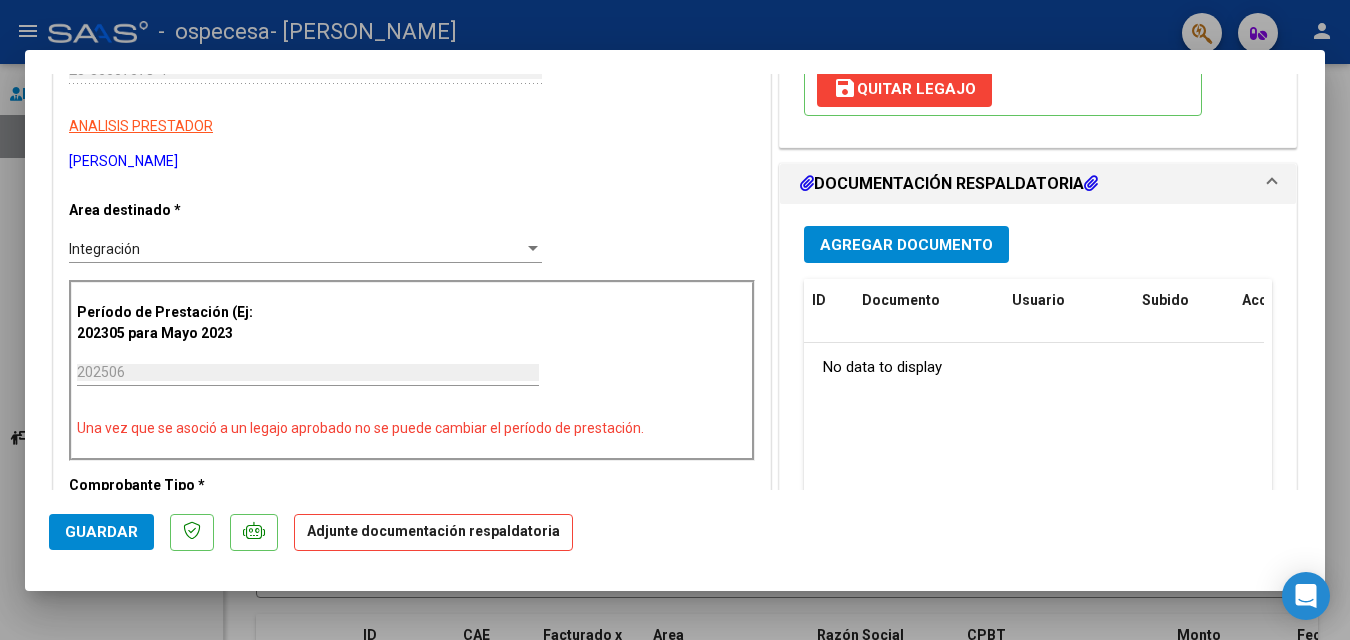 scroll, scrollTop: 365, scrollLeft: 0, axis: vertical 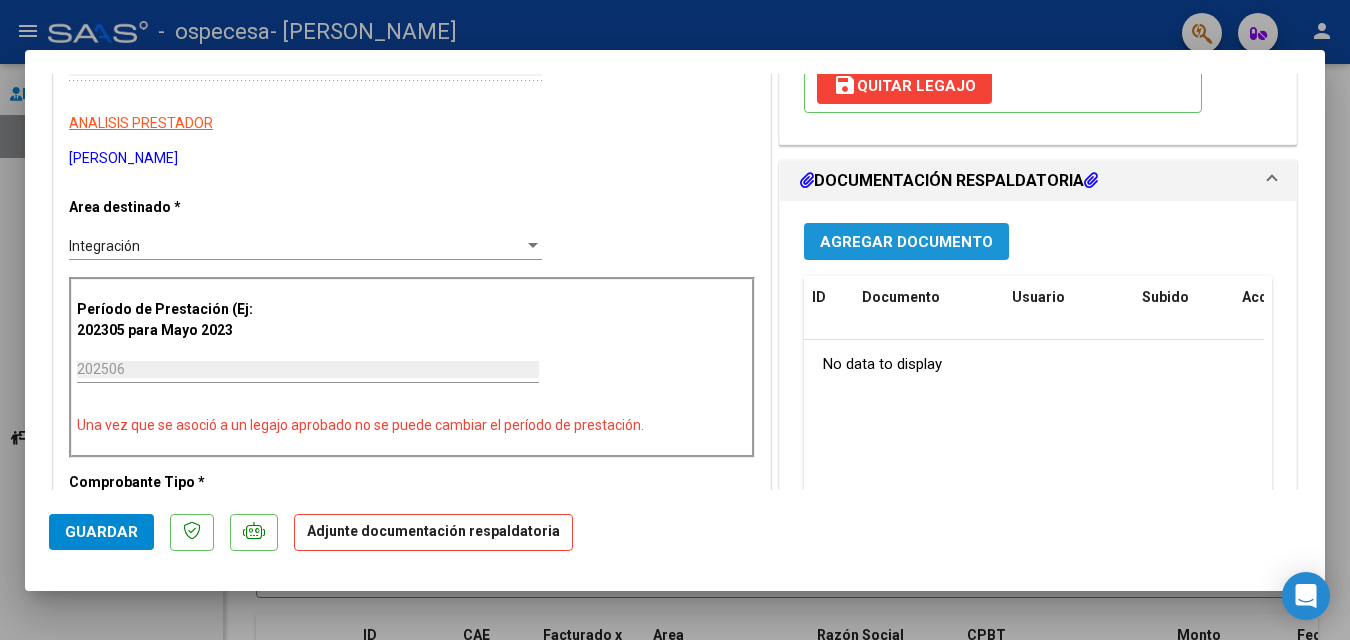 click on "Agregar Documento" at bounding box center (906, 242) 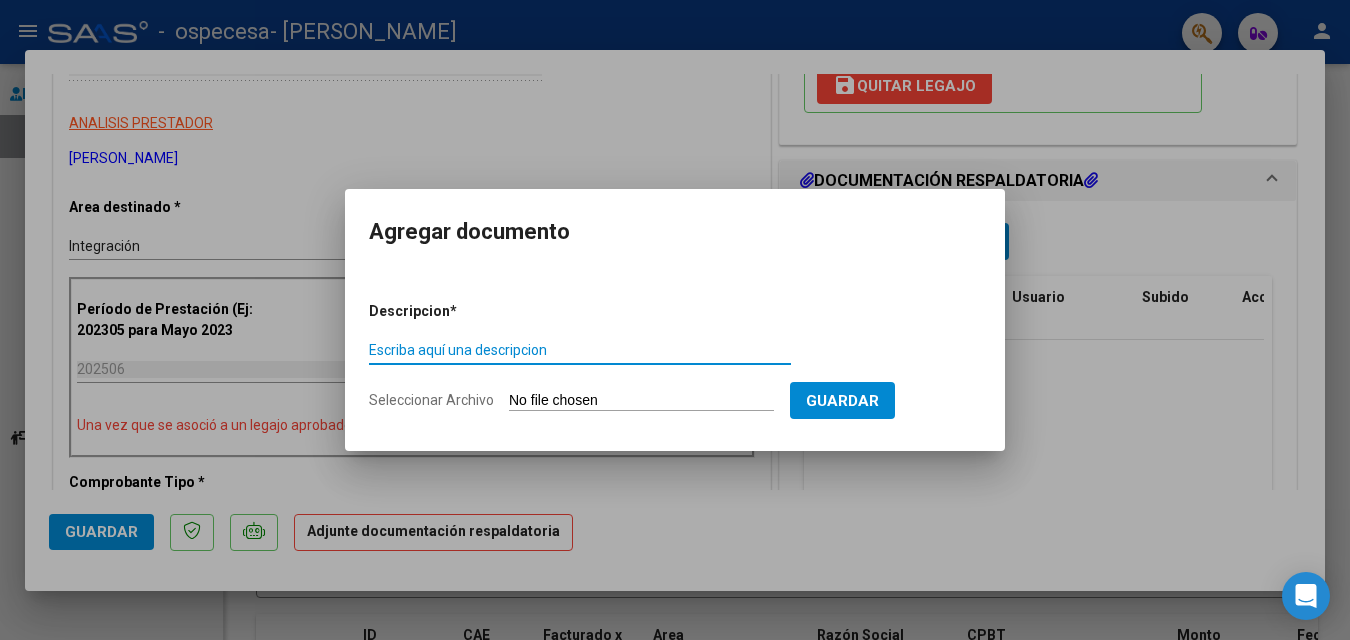 click on "Escriba aquí una descripcion" at bounding box center [580, 350] 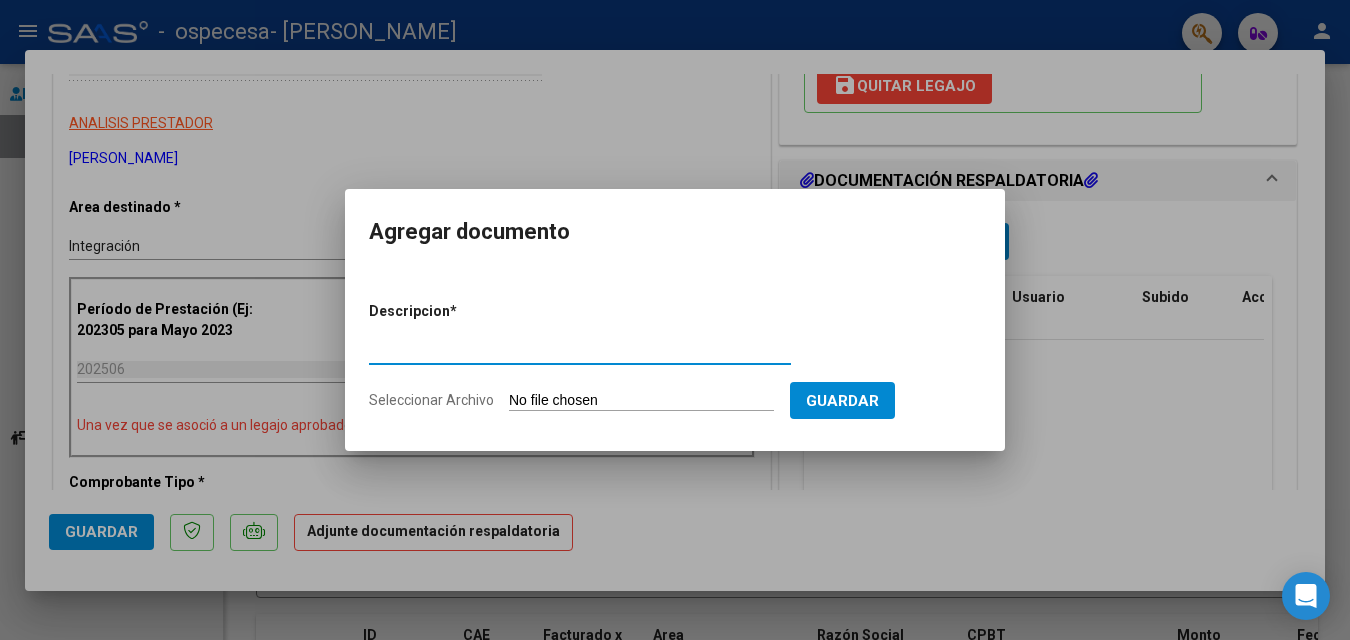 type on "Planilla de asistencia" 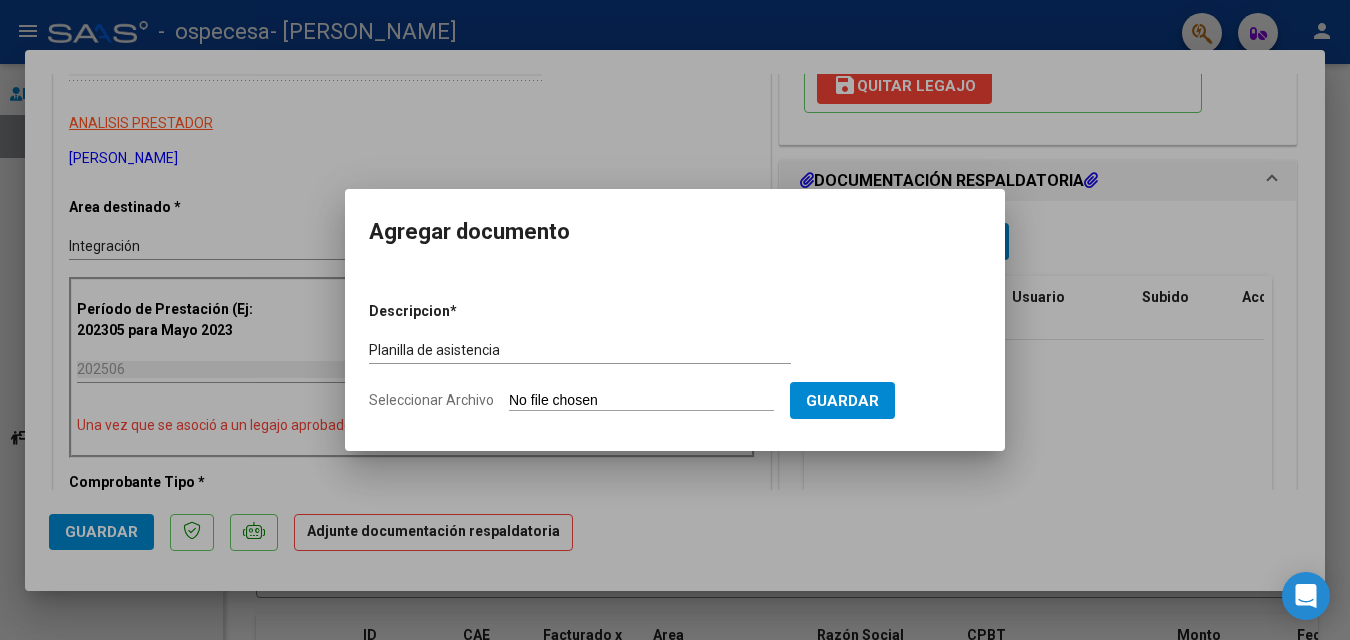 click on "Seleccionar Archivo" at bounding box center (641, 401) 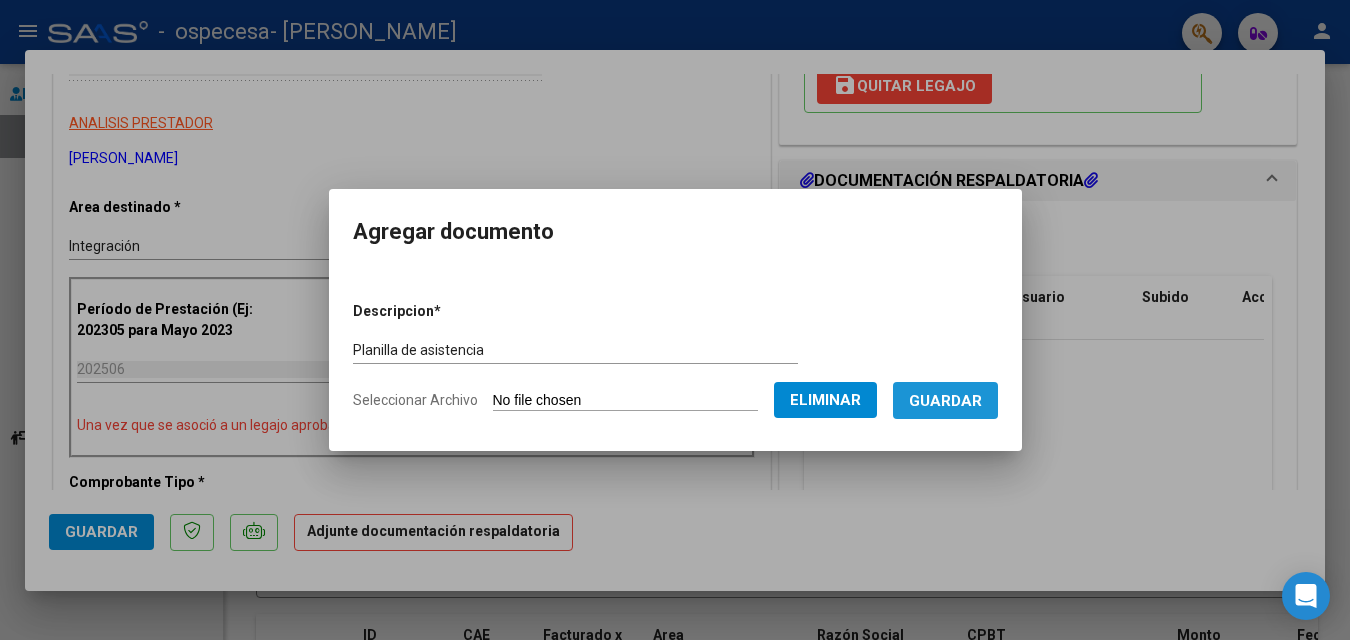 click on "Guardar" at bounding box center [945, 401] 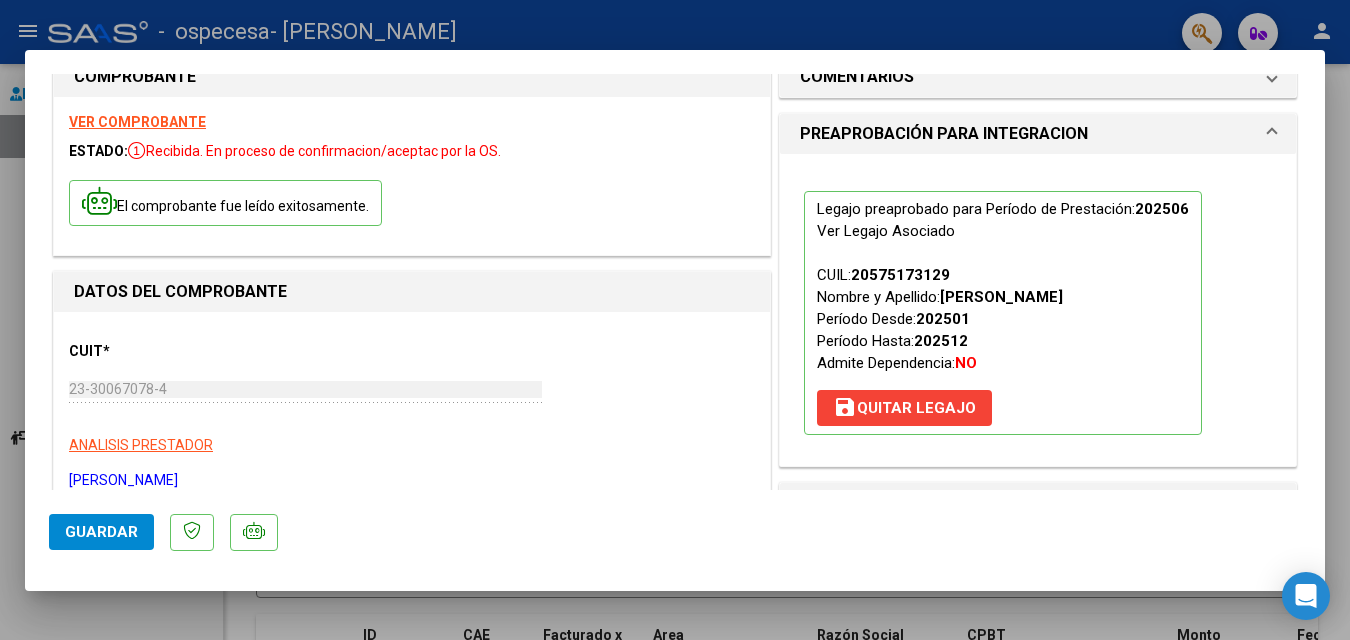 scroll, scrollTop: 0, scrollLeft: 0, axis: both 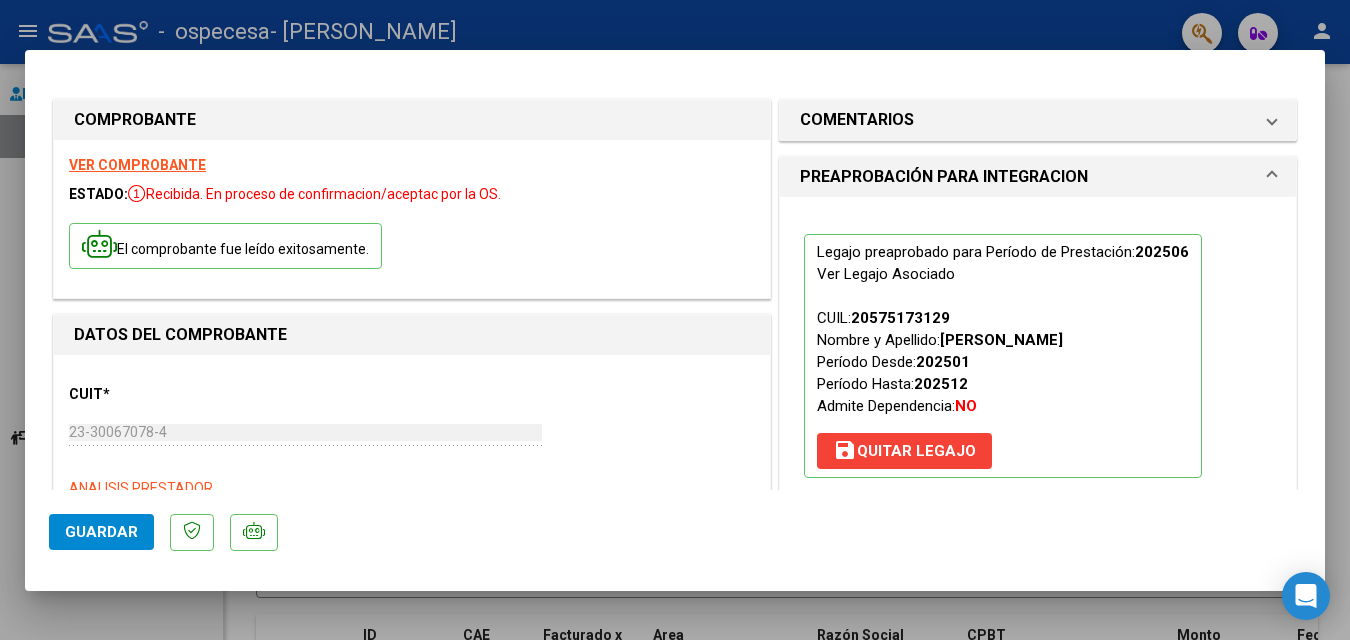 click on "Guardar" 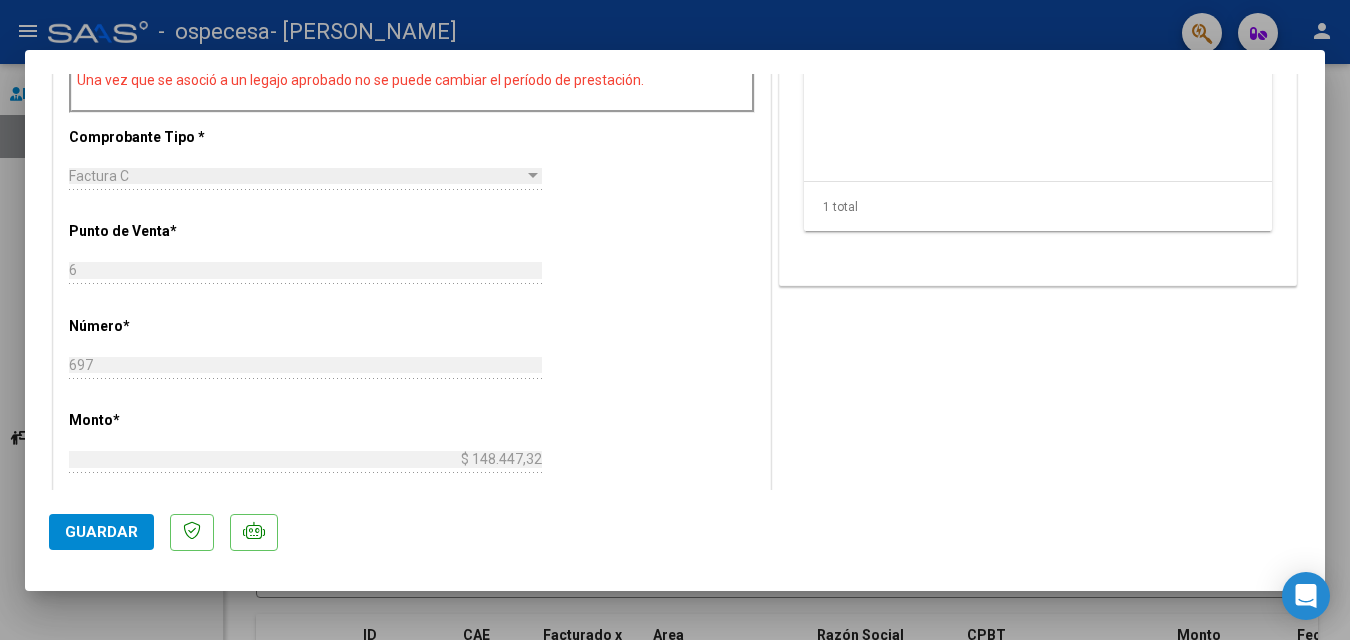 scroll, scrollTop: 0, scrollLeft: 0, axis: both 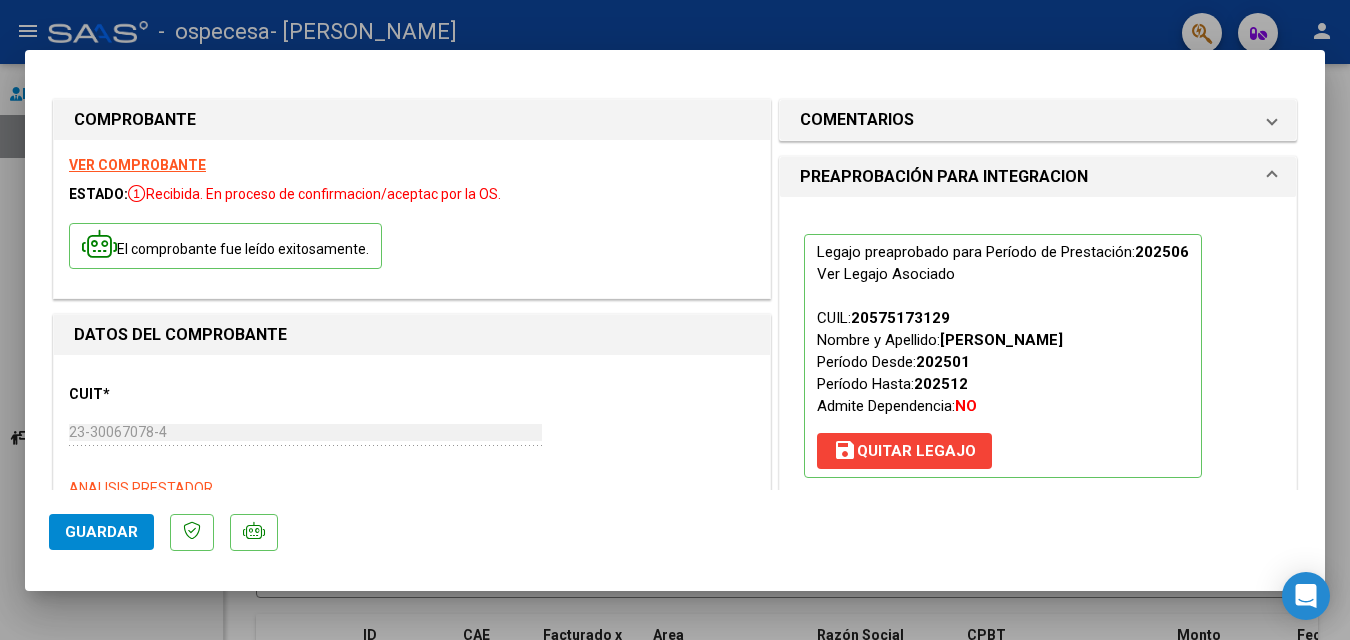 click at bounding box center (675, 320) 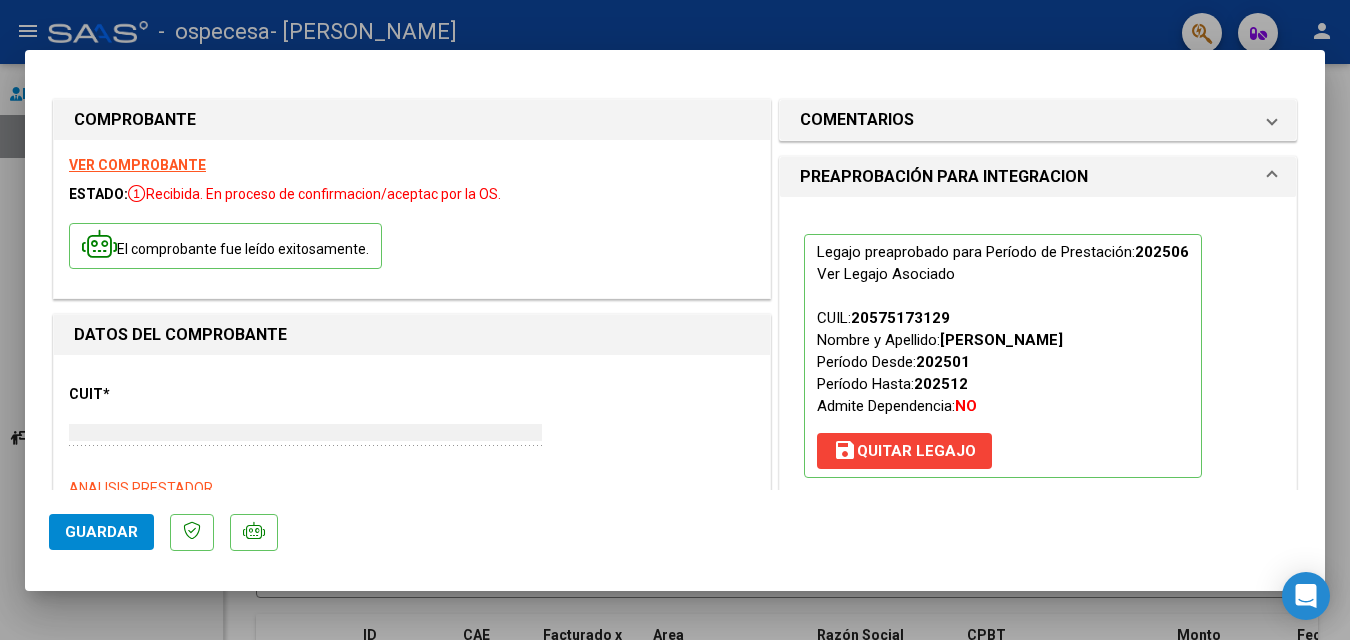 type on "$ 0,00" 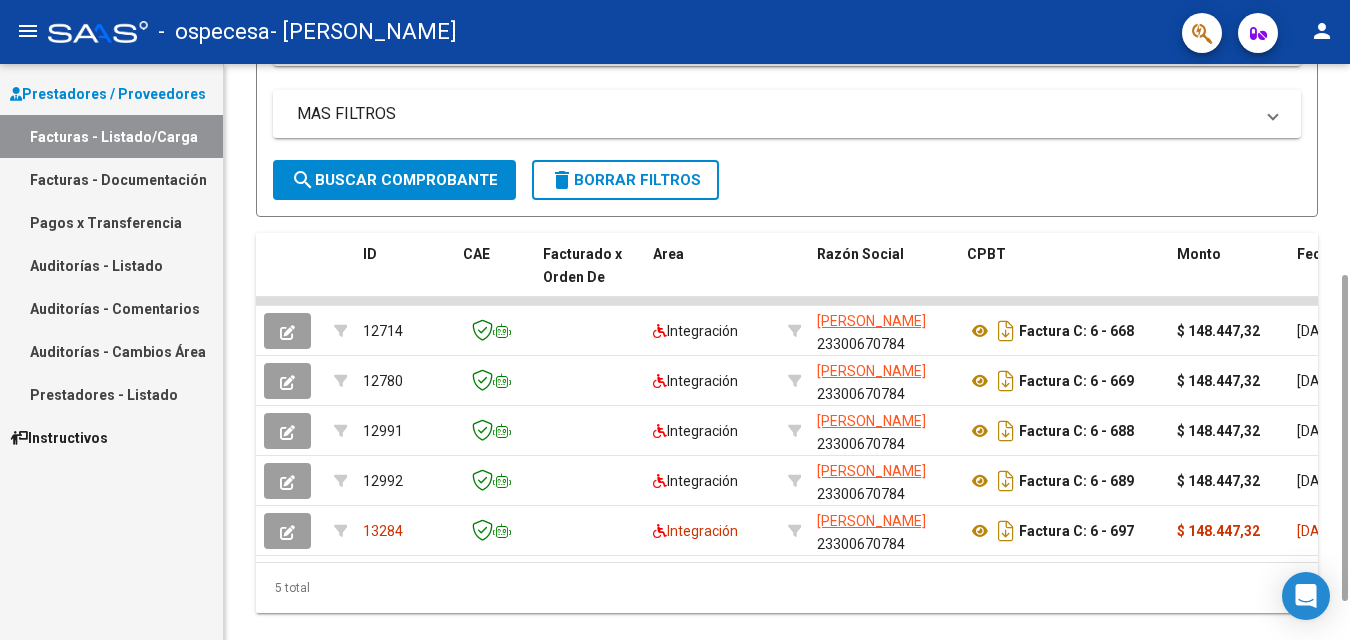 scroll, scrollTop: 388, scrollLeft: 0, axis: vertical 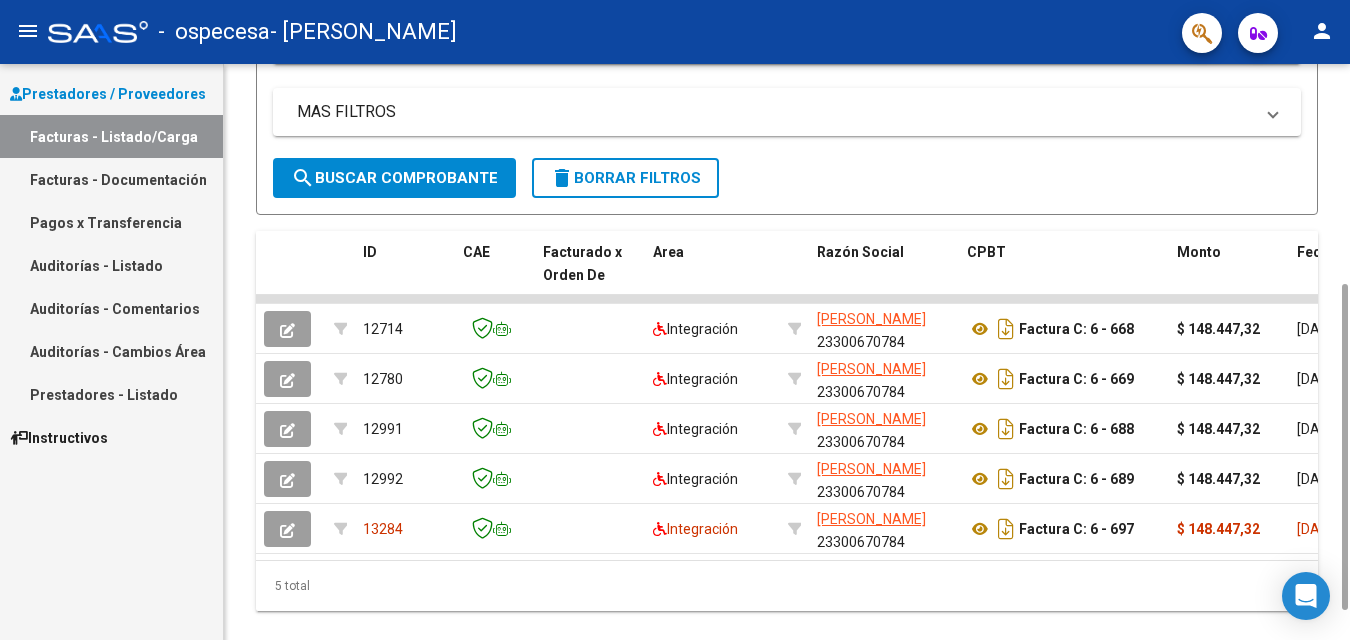 drag, startPoint x: 1341, startPoint y: 142, endPoint x: 1357, endPoint y: 371, distance: 229.55827 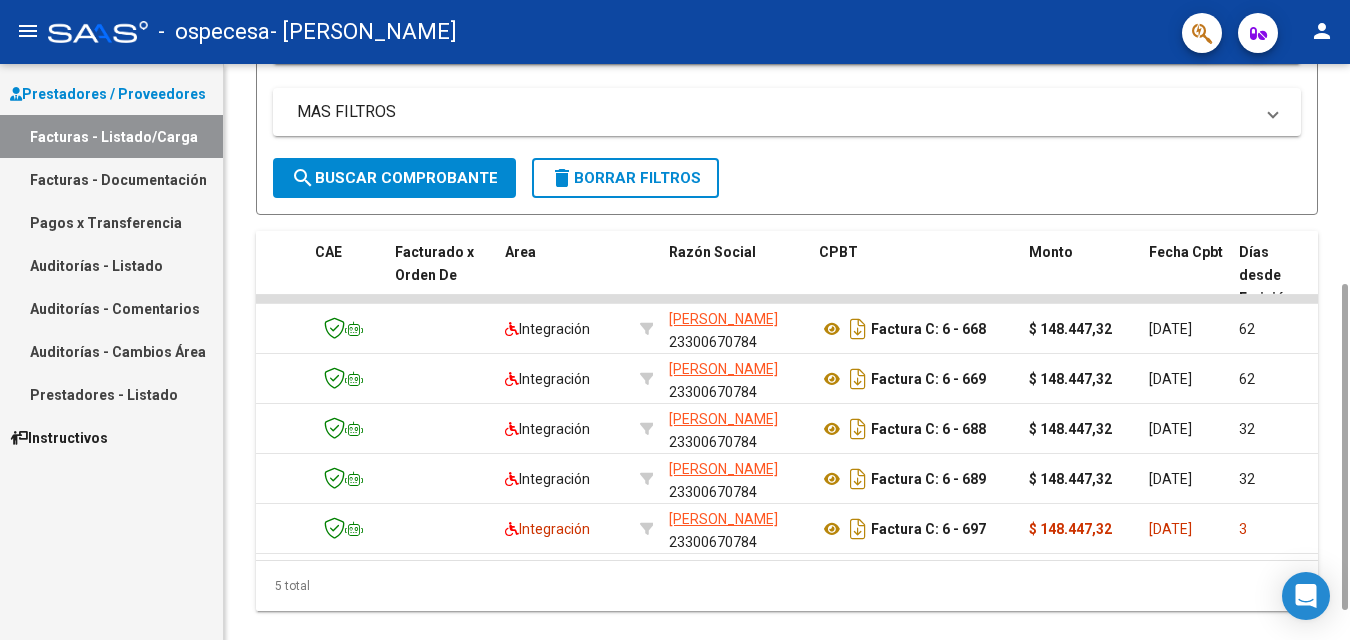 scroll, scrollTop: 0, scrollLeft: 0, axis: both 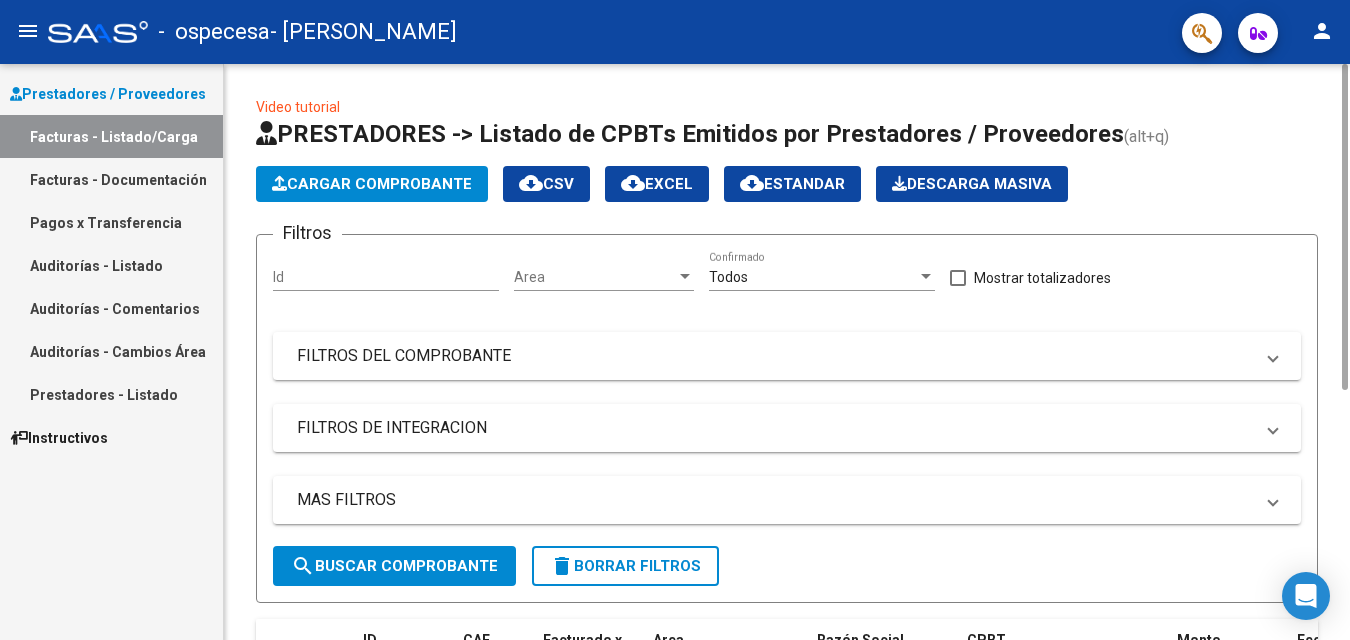 drag, startPoint x: 1343, startPoint y: 320, endPoint x: 1348, endPoint y: 45, distance: 275.04544 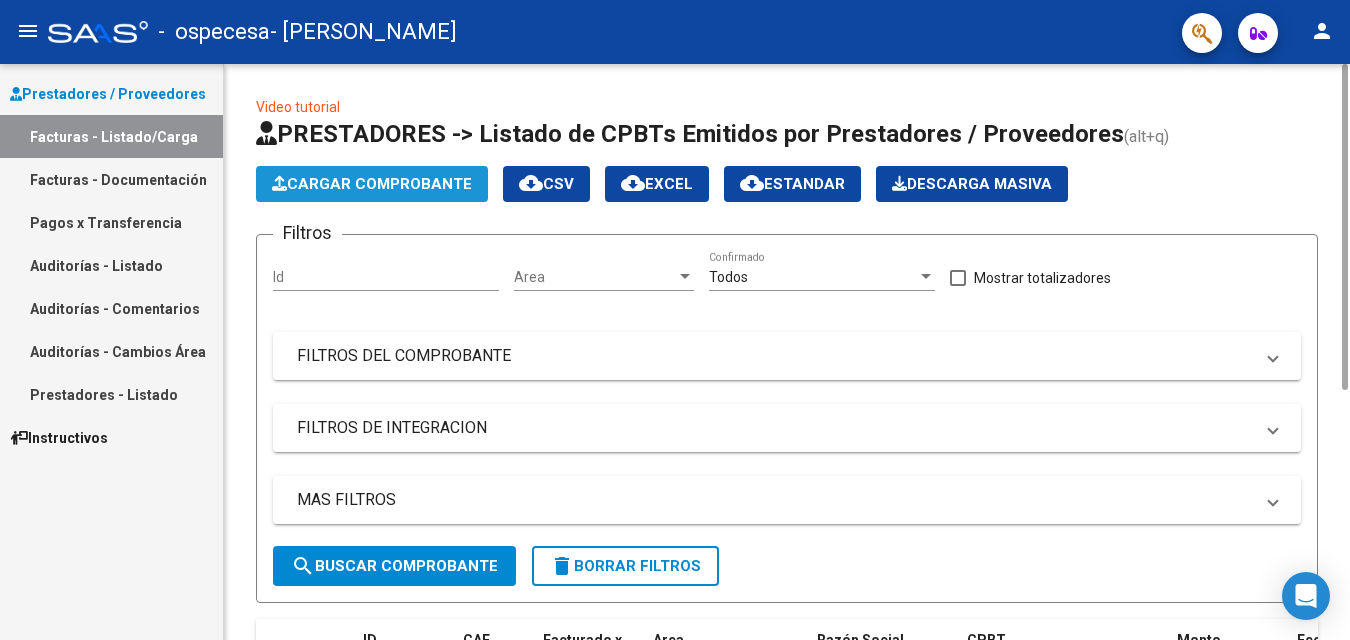 click on "Cargar Comprobante" 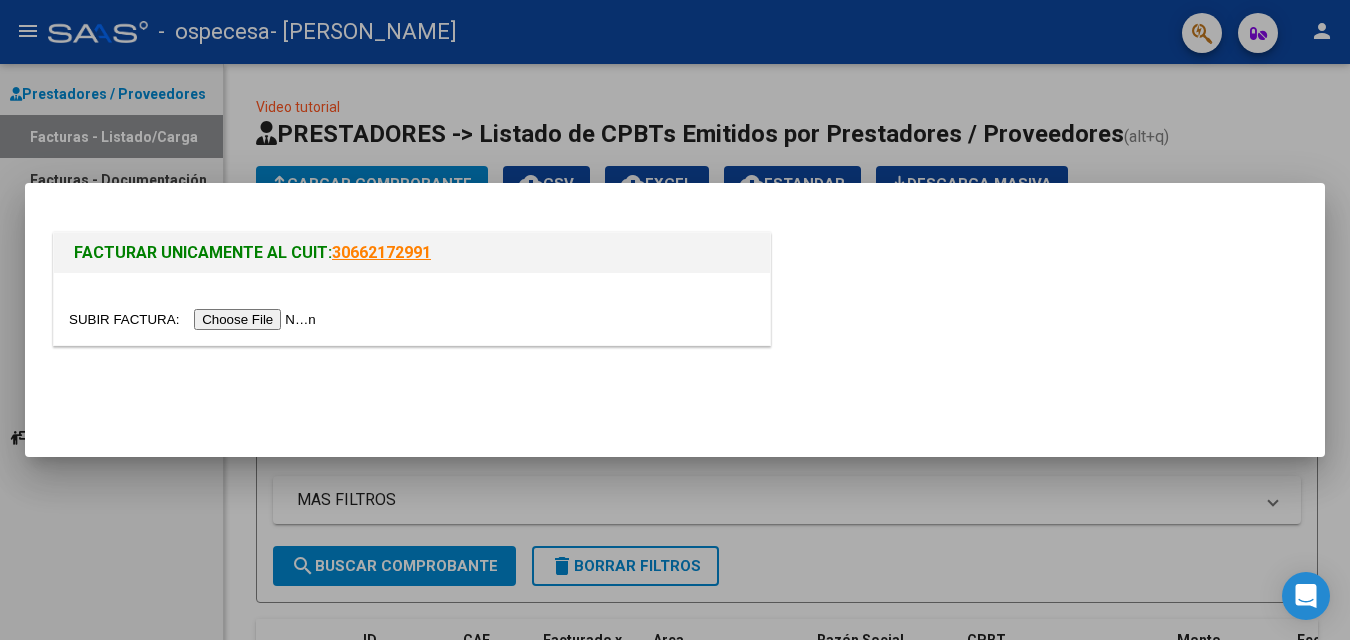 click at bounding box center [195, 319] 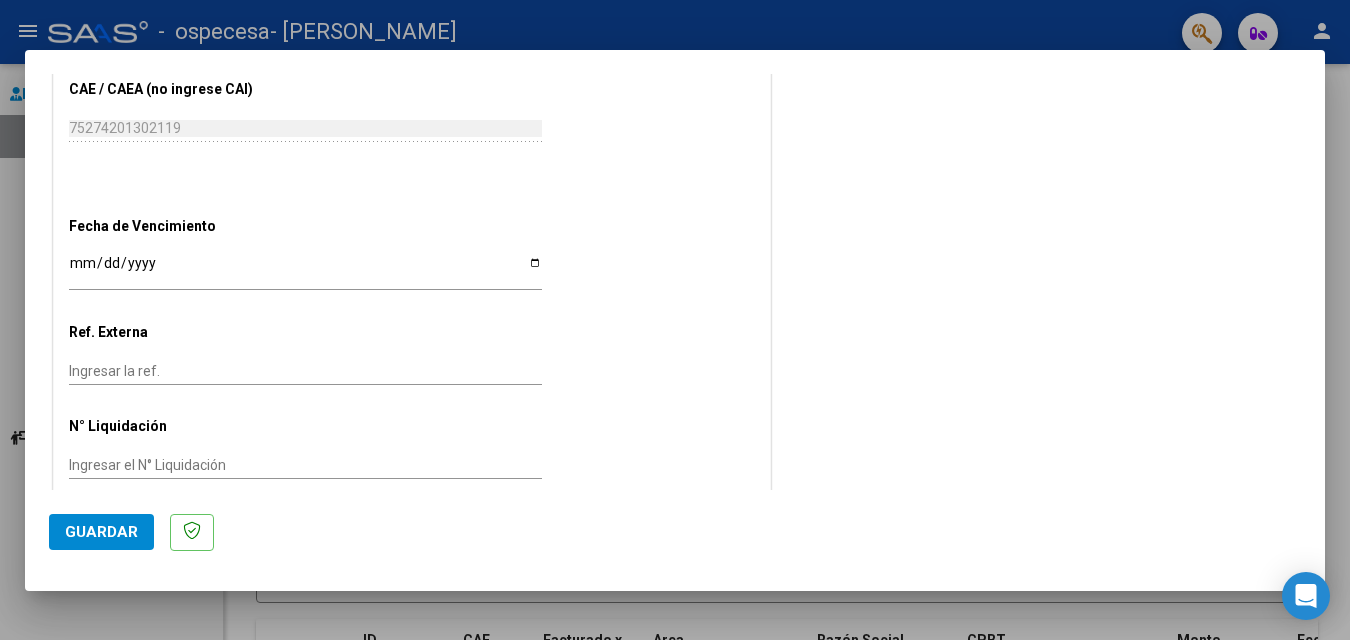 scroll, scrollTop: 1182, scrollLeft: 0, axis: vertical 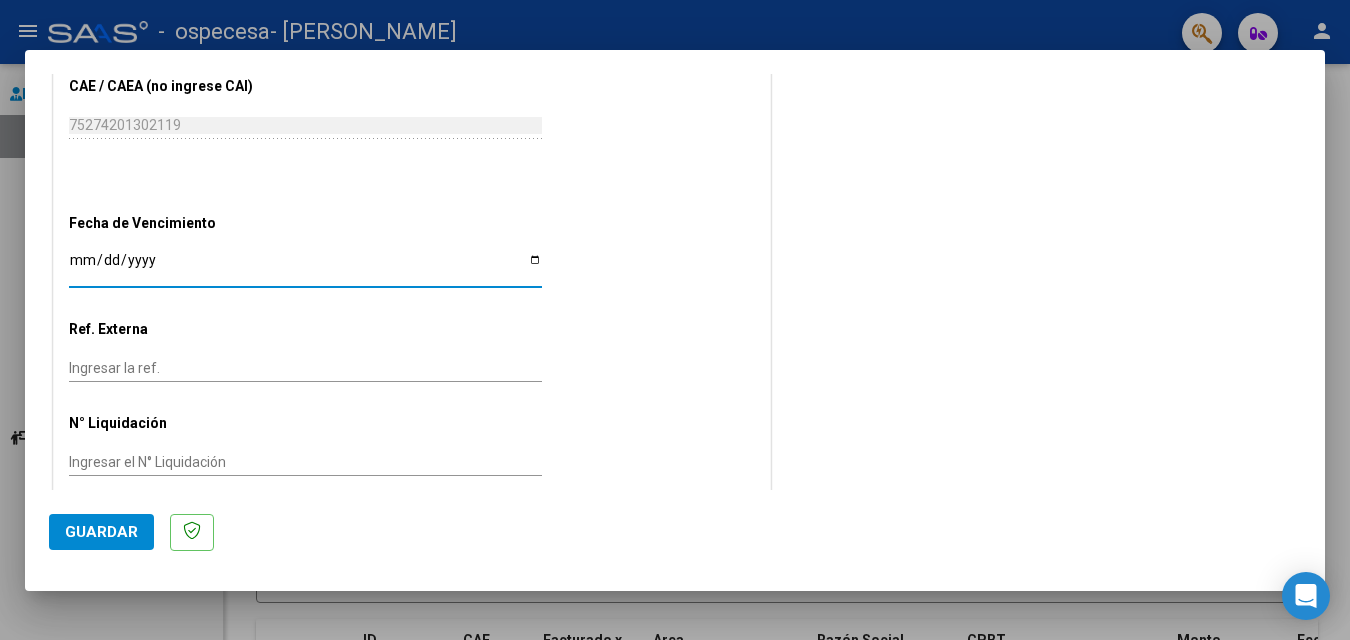 click on "Ingresar la fecha" at bounding box center (305, 267) 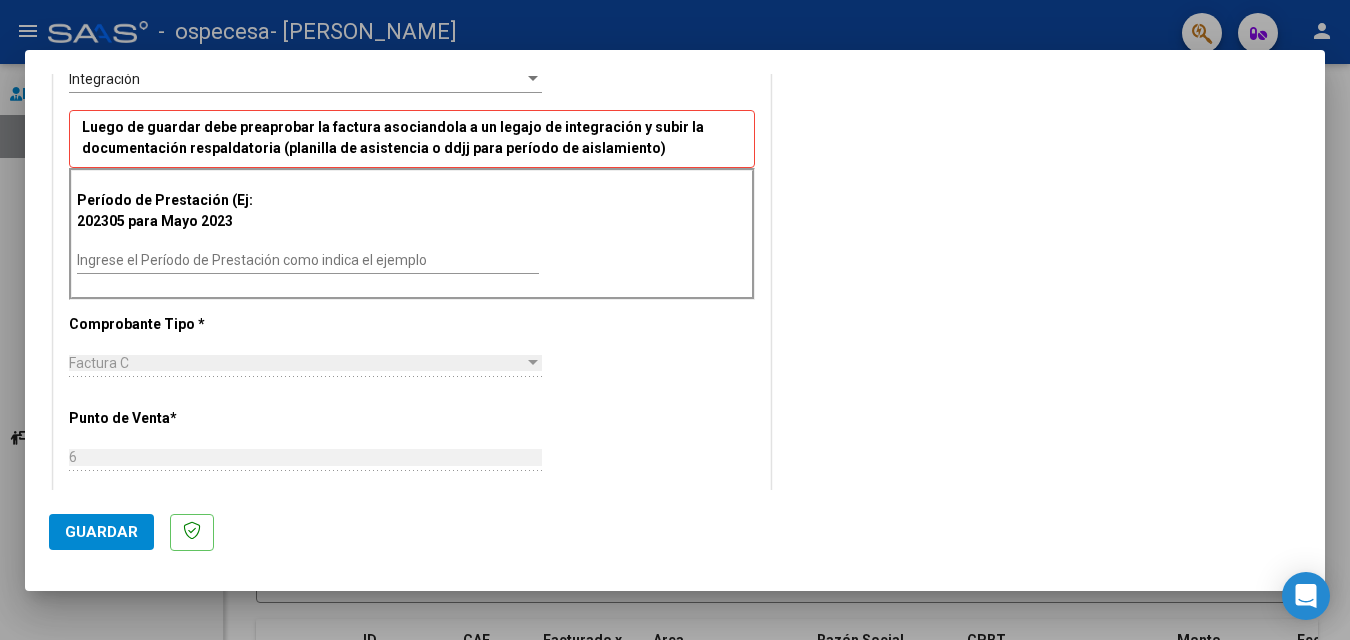 scroll, scrollTop: 456, scrollLeft: 0, axis: vertical 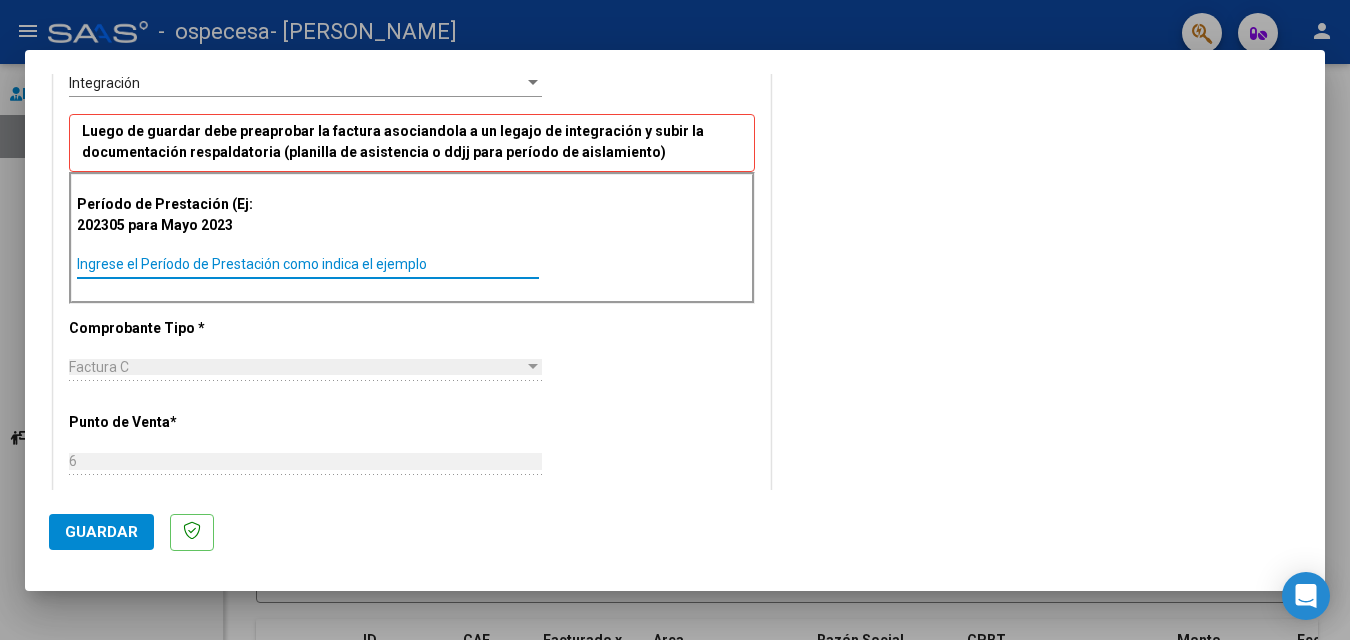 click on "Ingrese el Período de Prestación como indica el ejemplo" at bounding box center [308, 264] 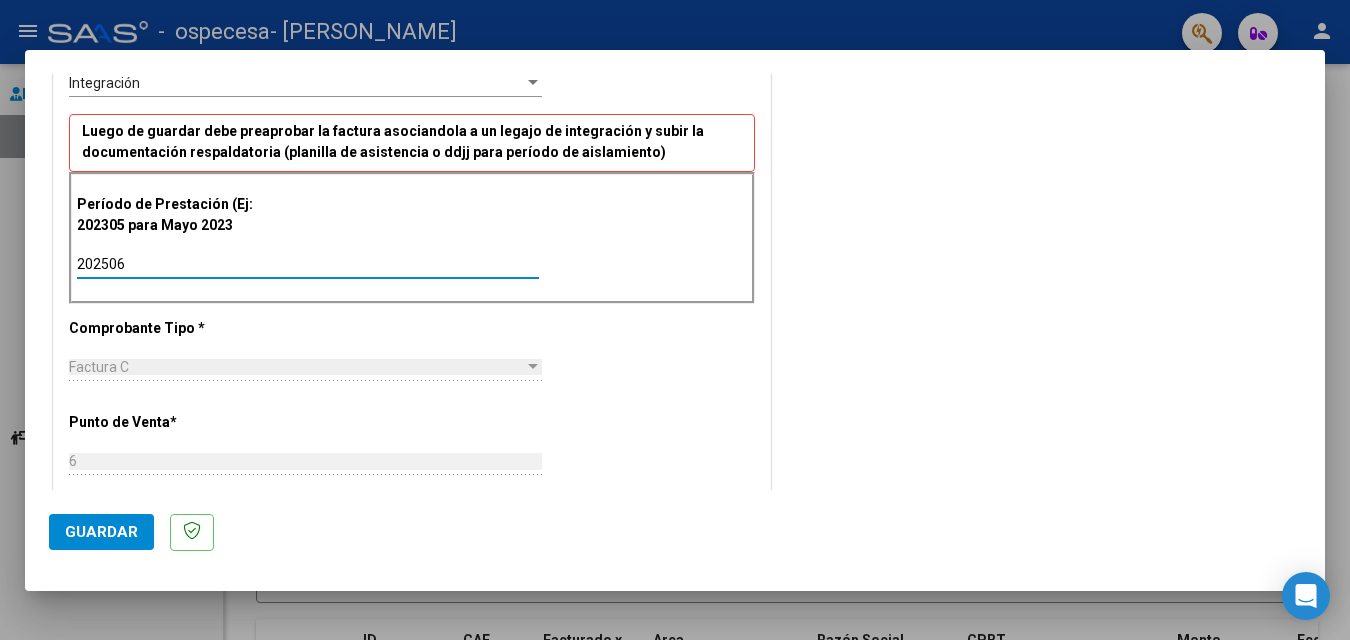 type on "202506" 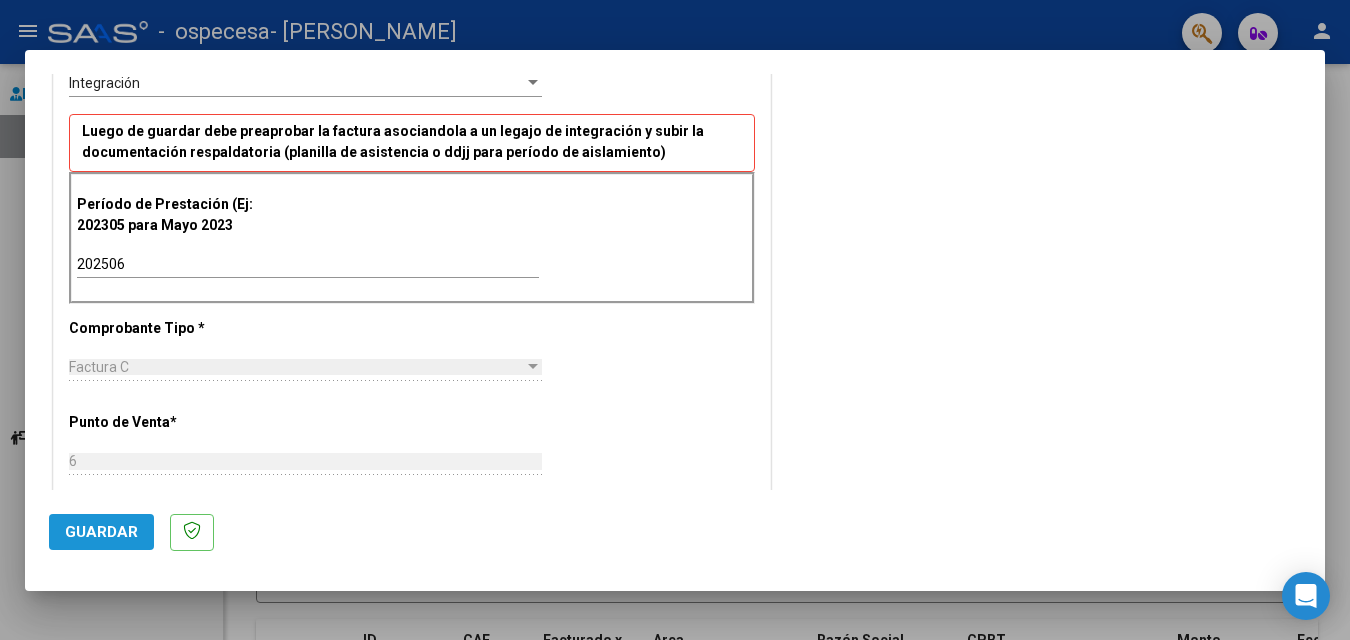 click on "Guardar" 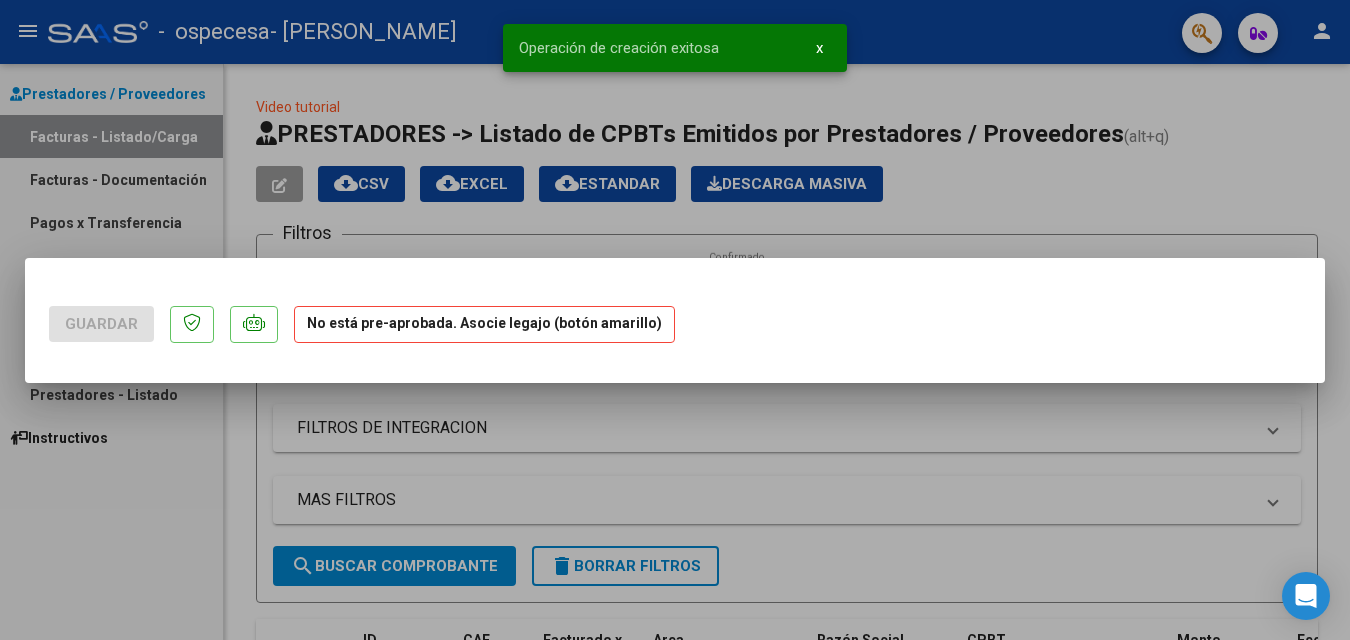 scroll, scrollTop: 0, scrollLeft: 0, axis: both 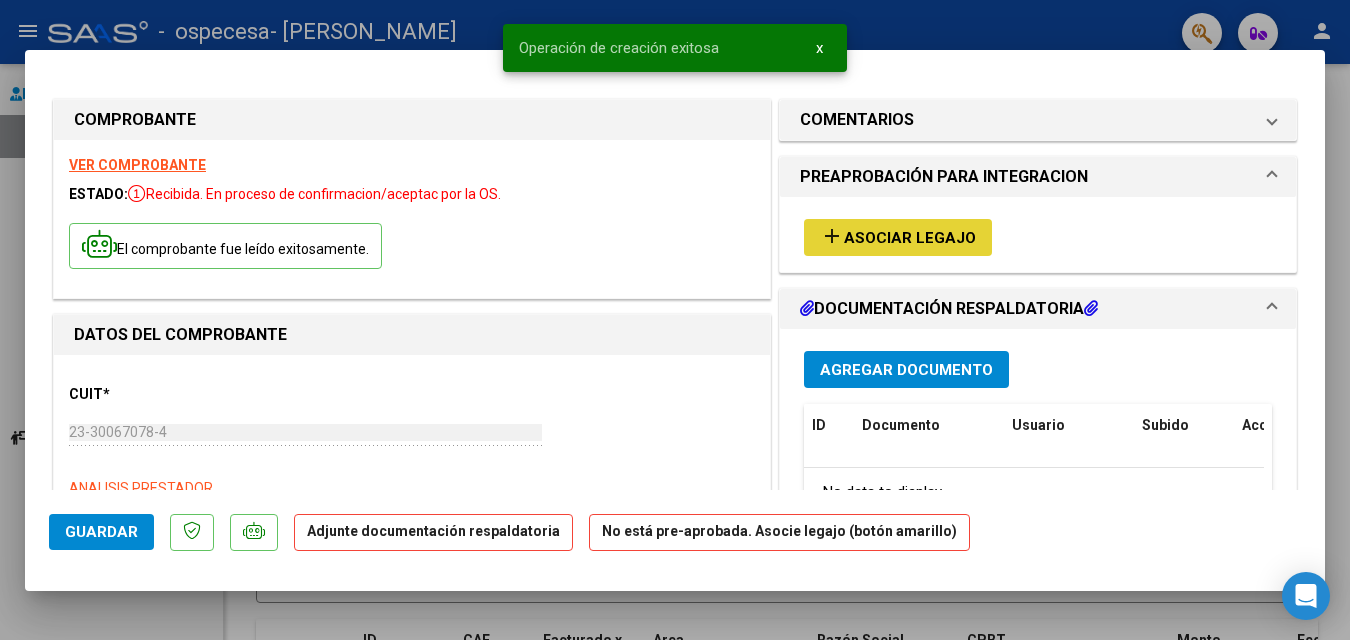 click on "add" at bounding box center (832, 236) 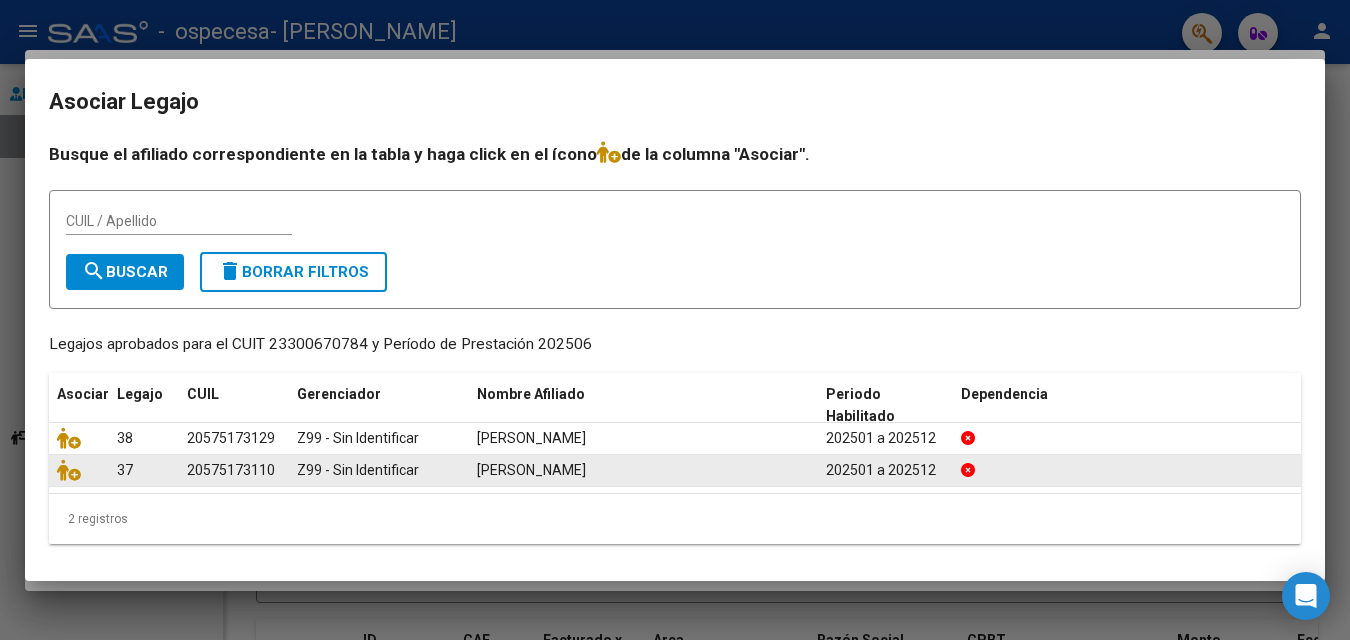 click on "[PERSON_NAME]" 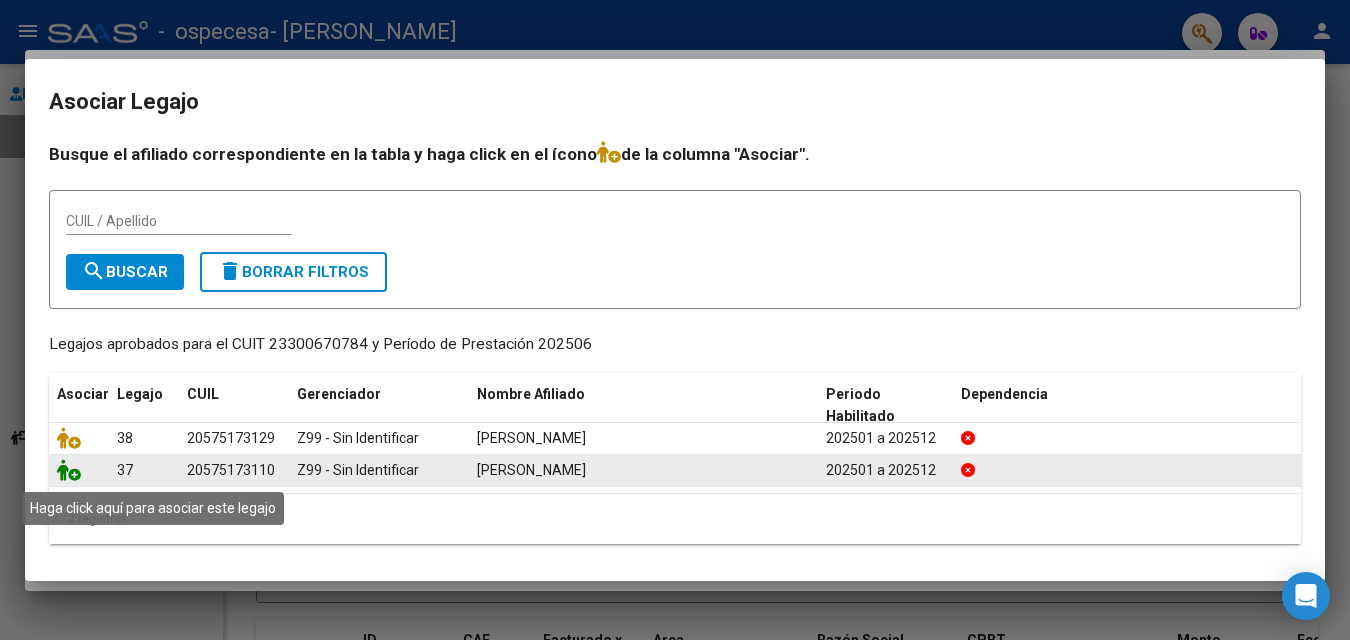 click 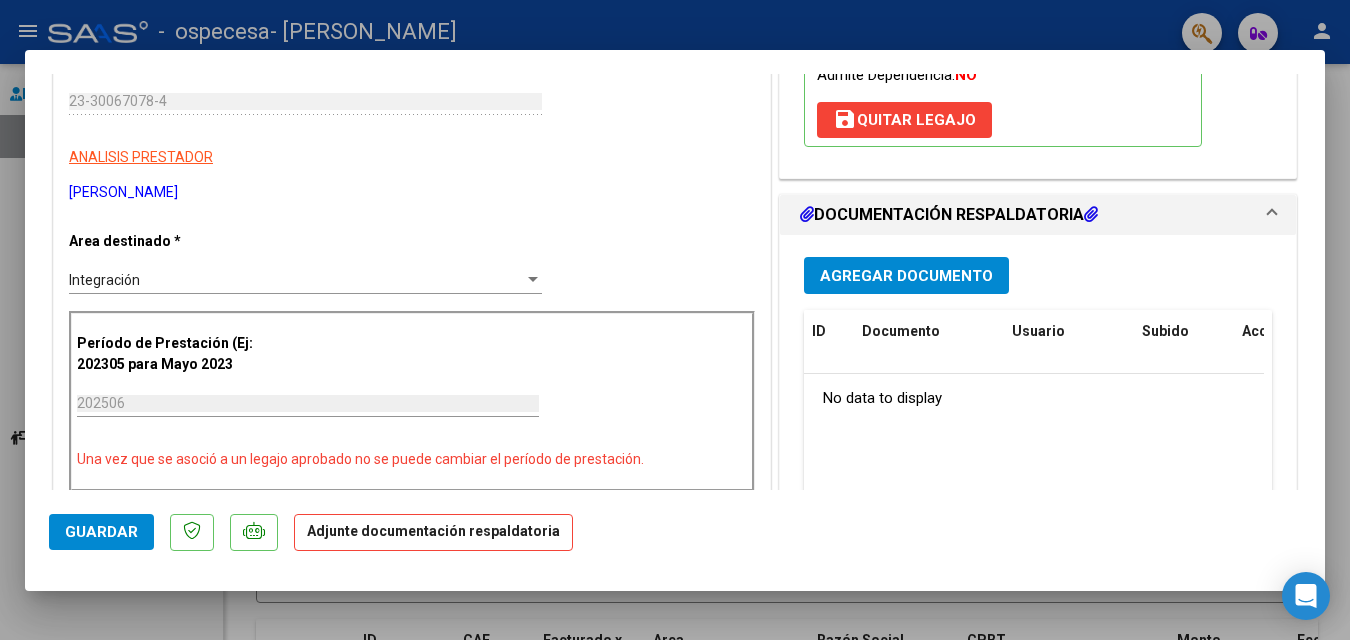 scroll, scrollTop: 397, scrollLeft: 0, axis: vertical 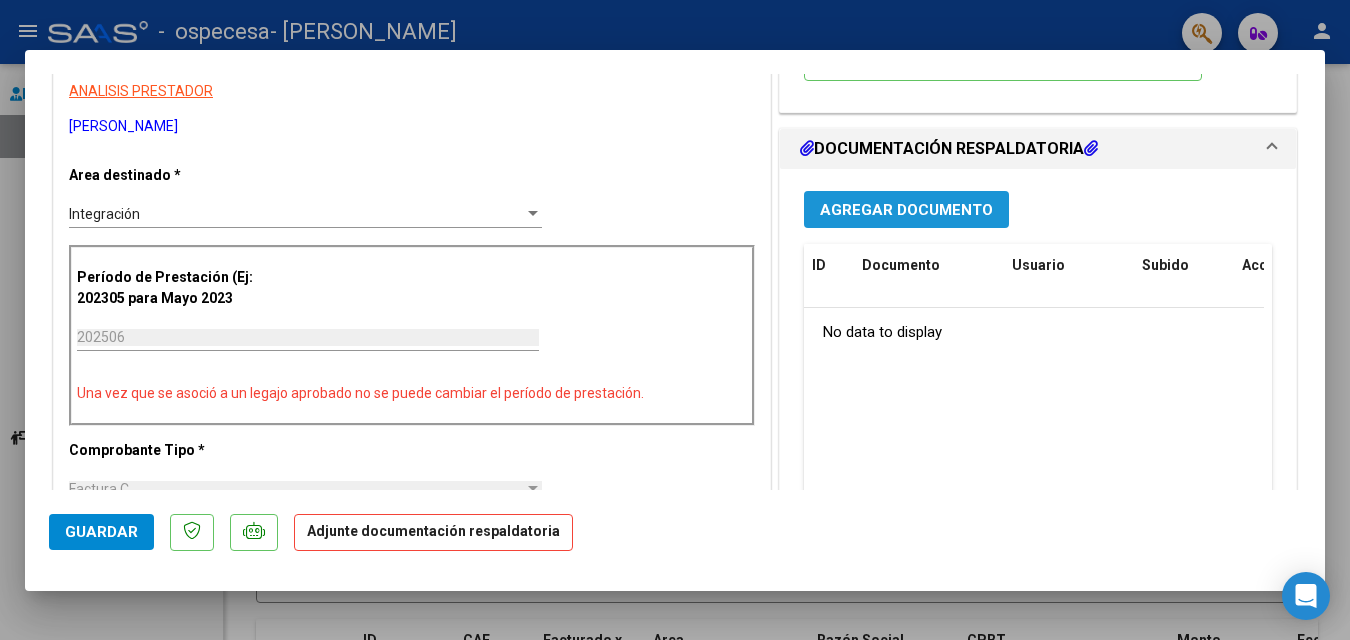 click on "Agregar Documento" at bounding box center [906, 210] 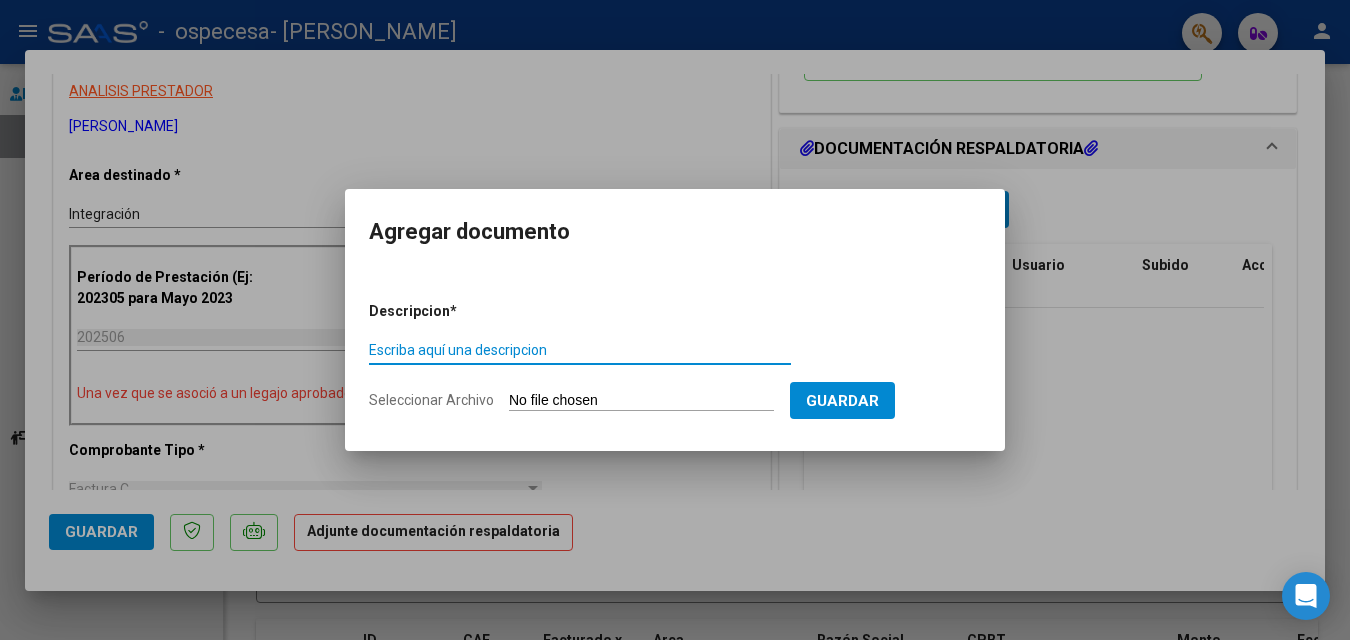 click on "Escriba aquí una descripcion" at bounding box center (580, 350) 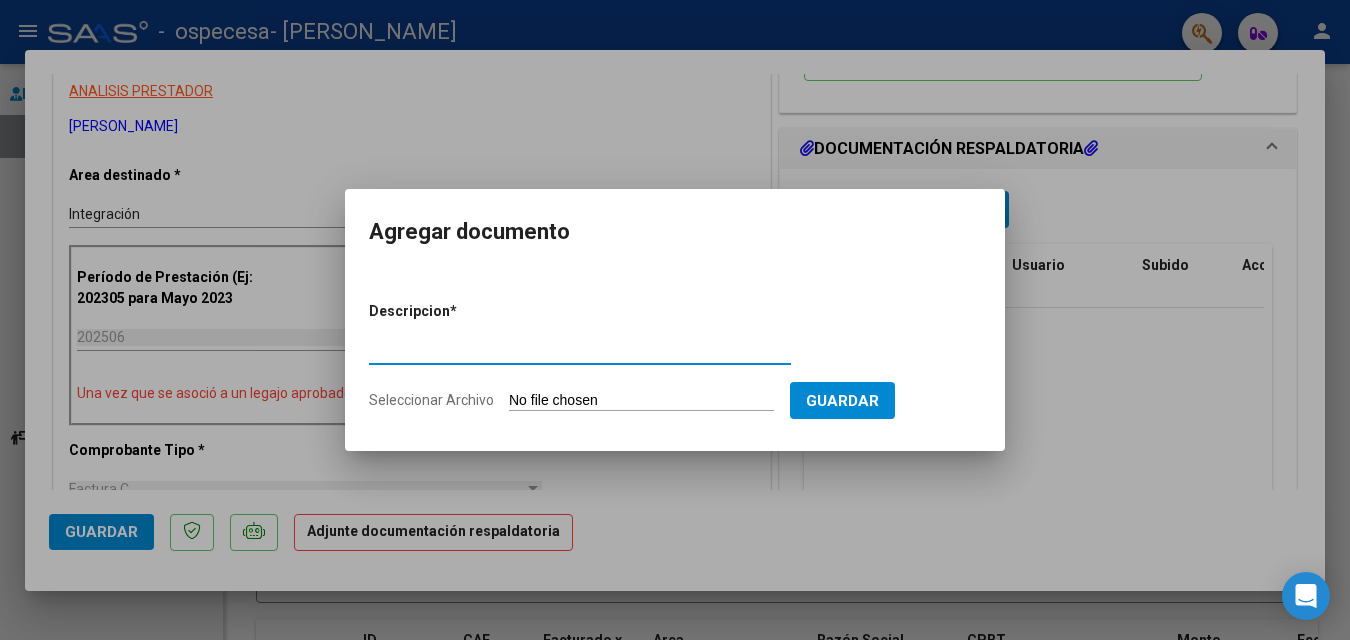 type on "planilla de asistencia" 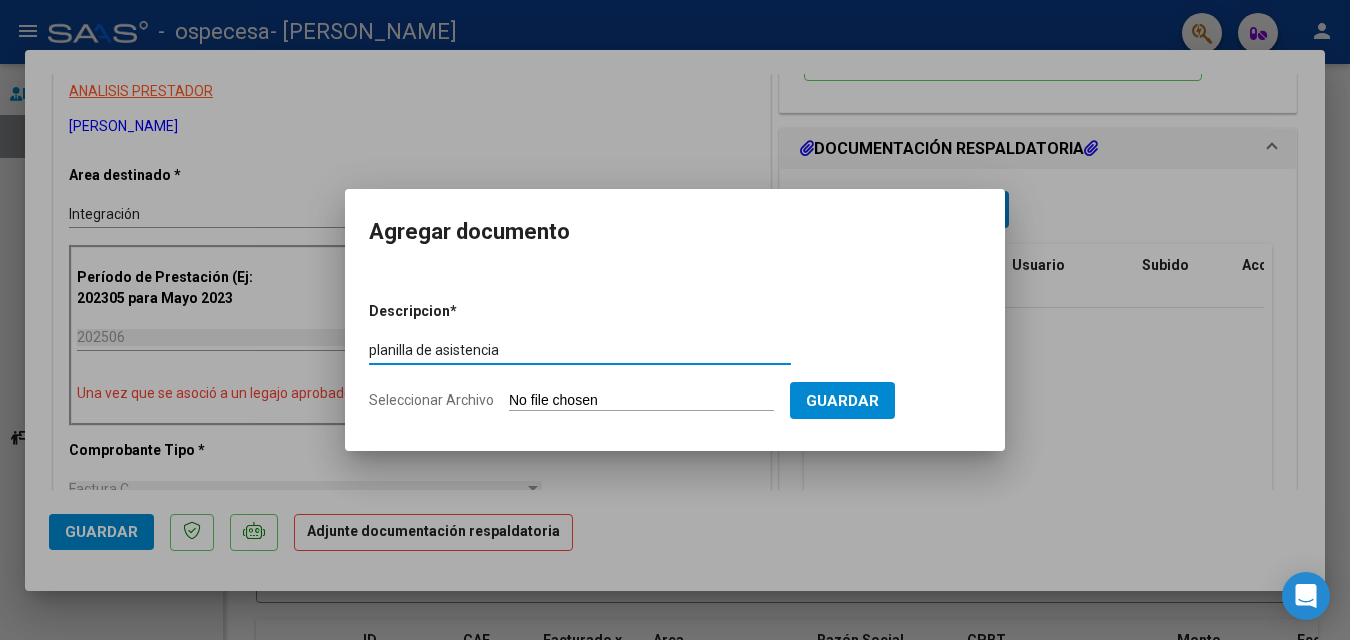 click on "Seleccionar Archivo" at bounding box center (641, 401) 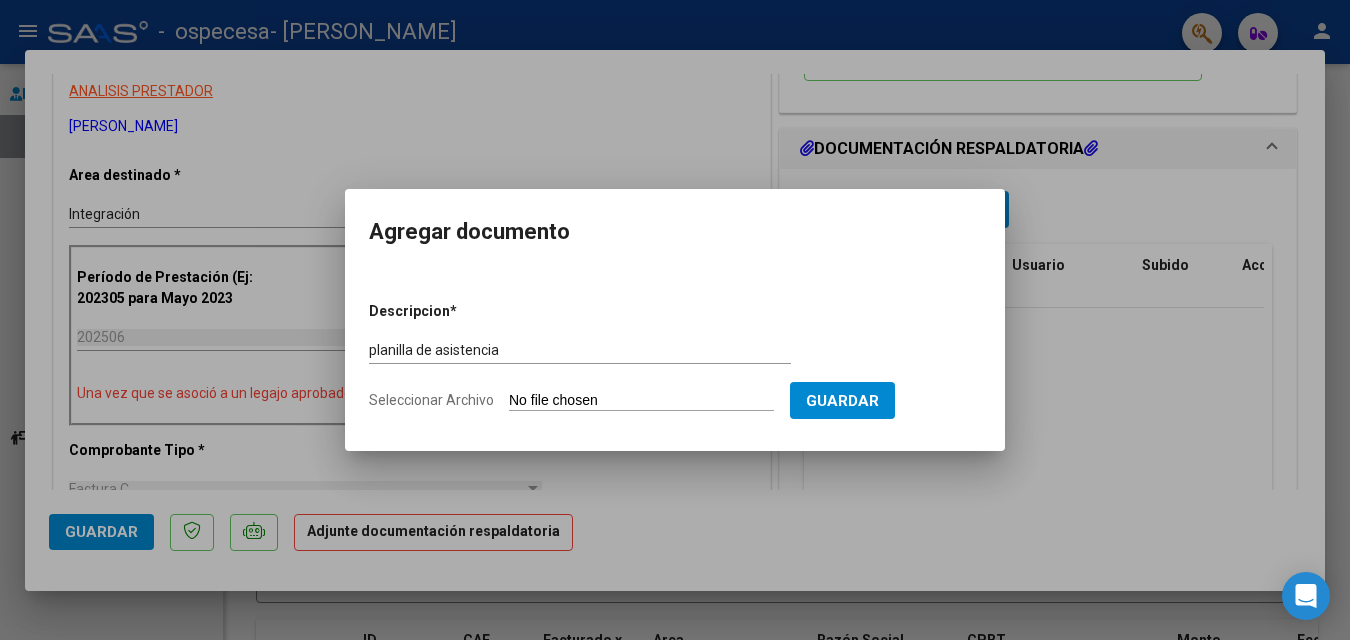 type on "C:\fakepath\planilla de asistencia [PERSON_NAME].pdf" 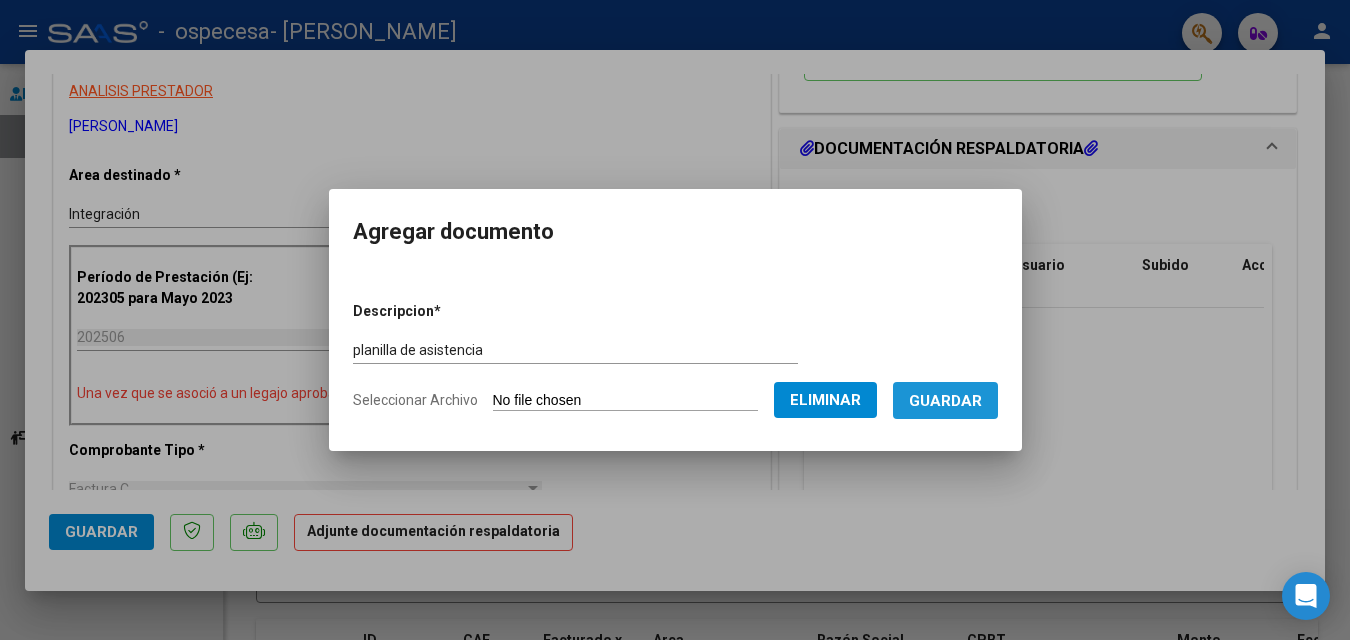 click on "Guardar" at bounding box center [945, 401] 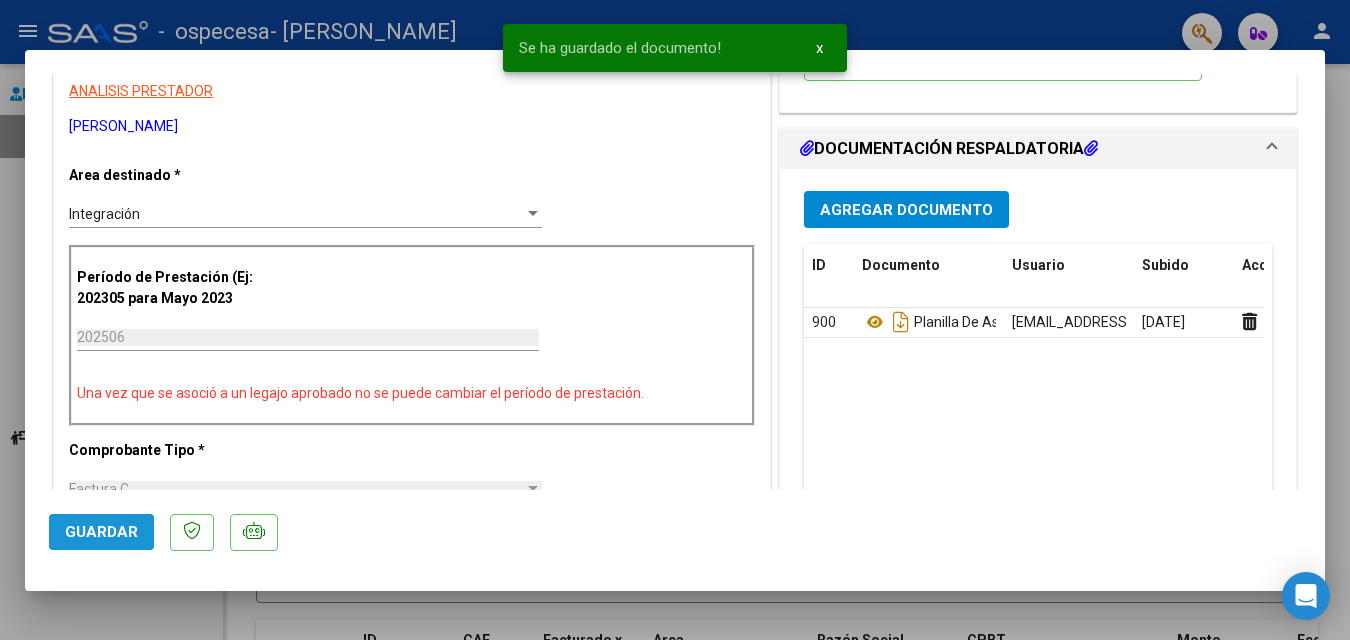 click on "Guardar" 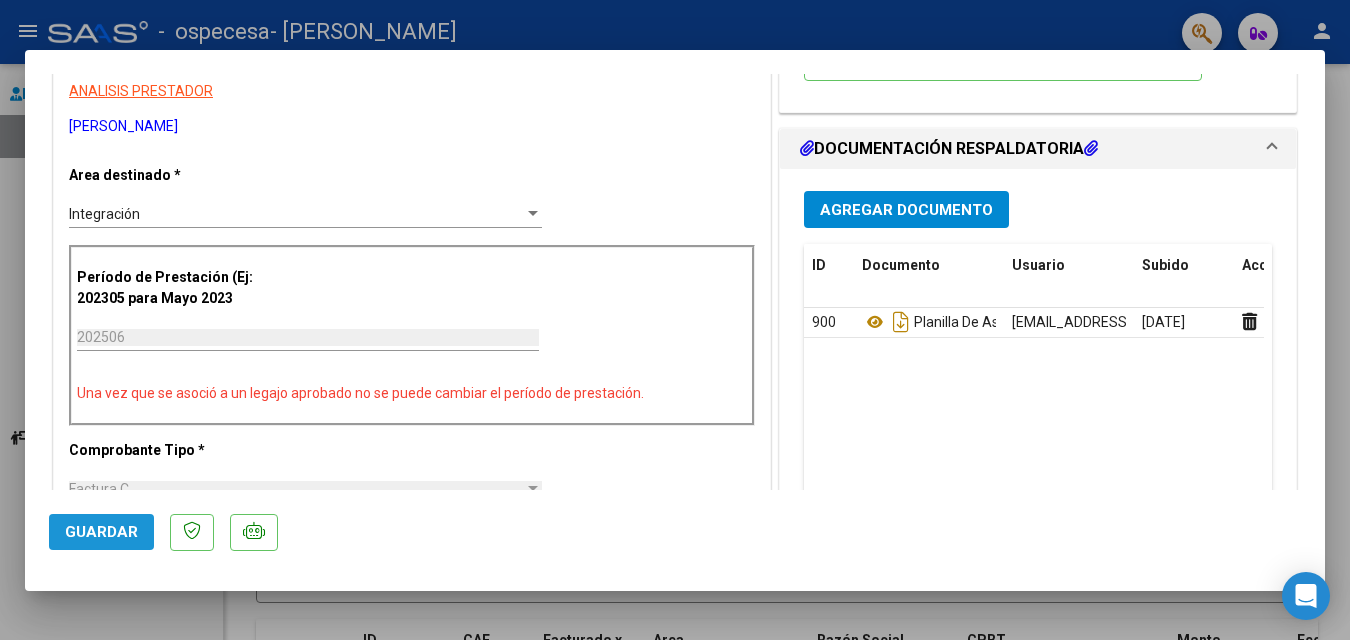 click on "Guardar" 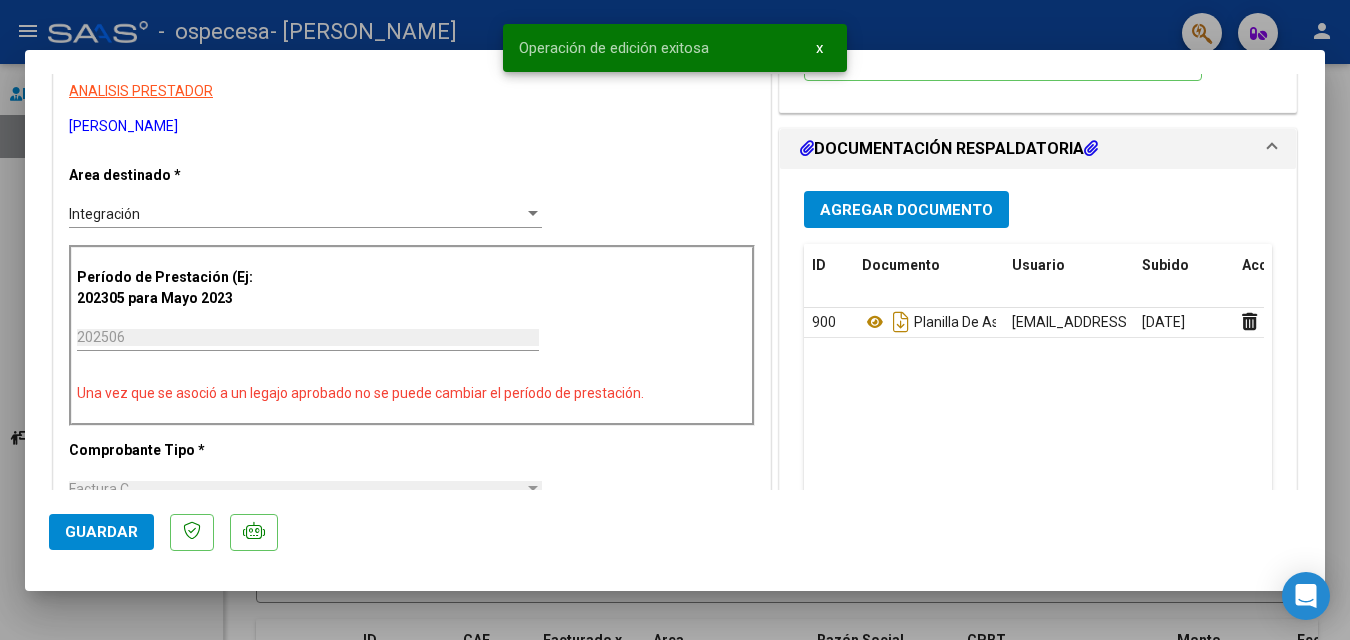 click at bounding box center [675, 320] 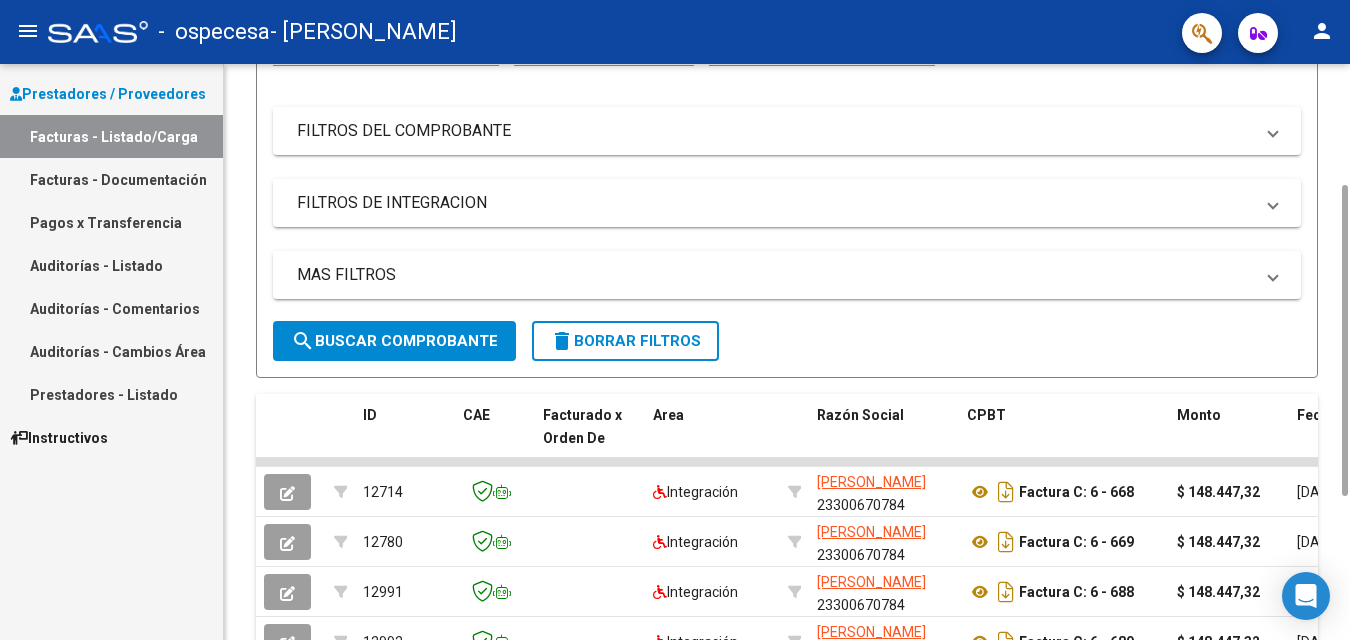 scroll, scrollTop: 0, scrollLeft: 0, axis: both 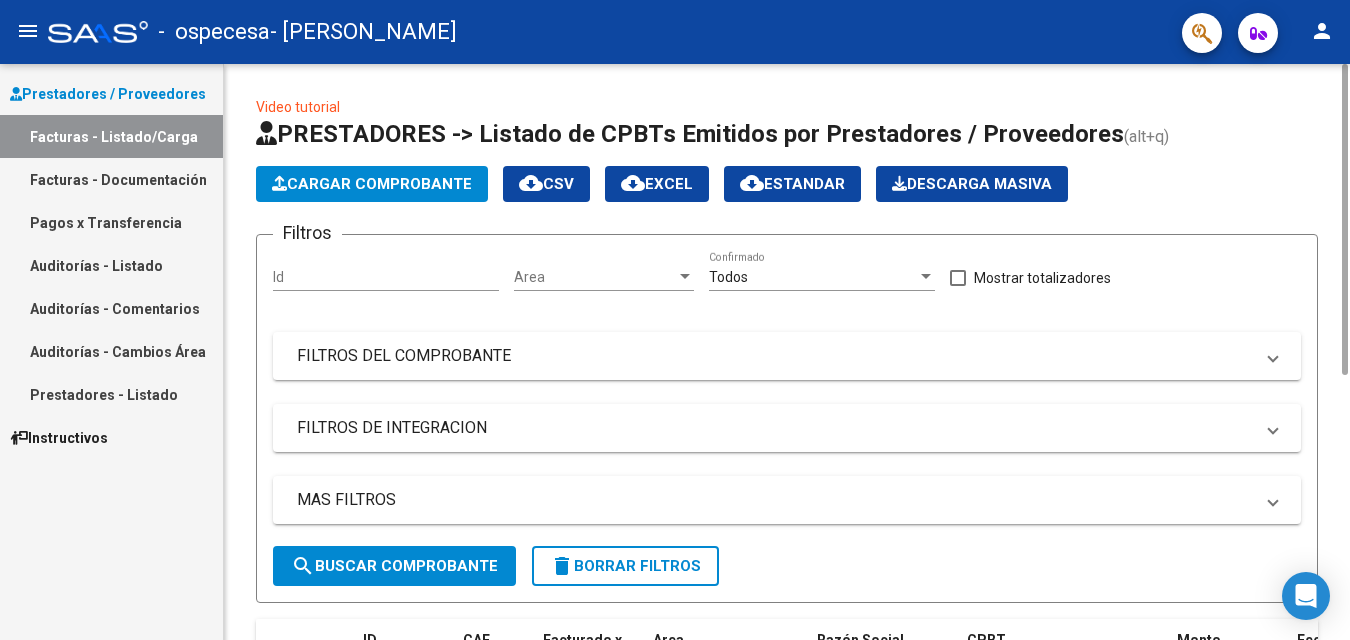 drag, startPoint x: 1346, startPoint y: 259, endPoint x: 1357, endPoint y: -52, distance: 311.19446 